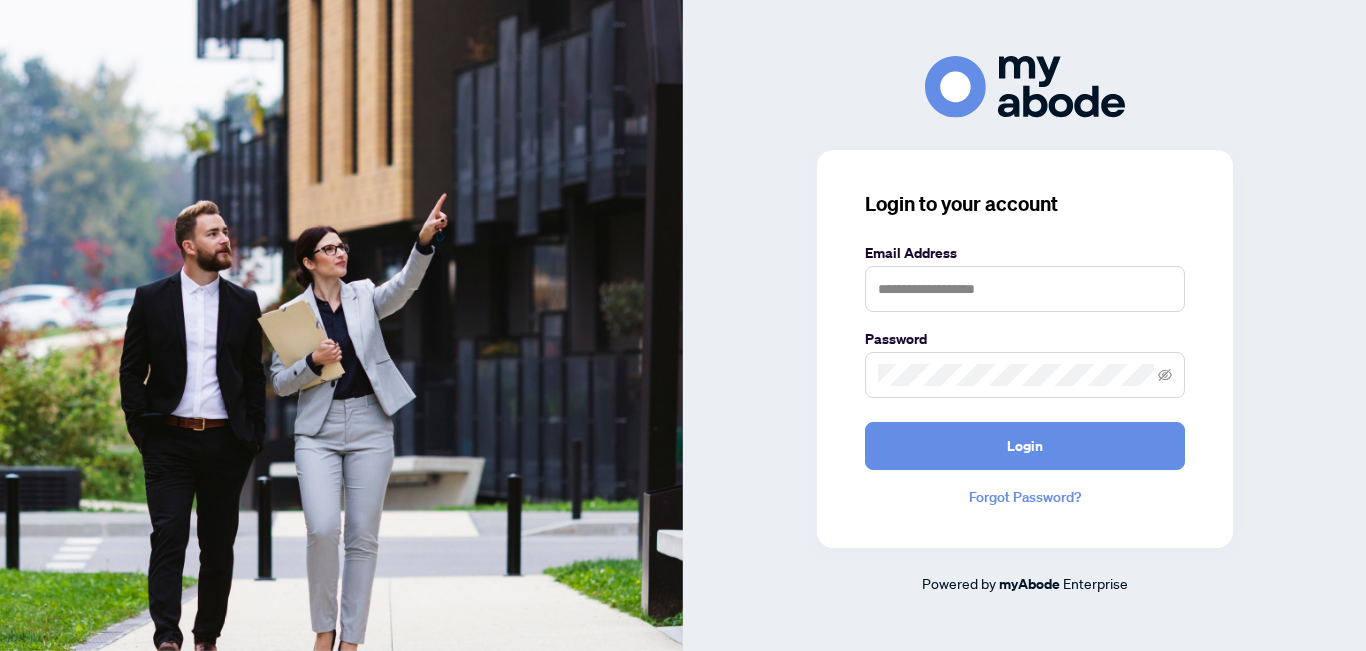 scroll, scrollTop: 0, scrollLeft: 0, axis: both 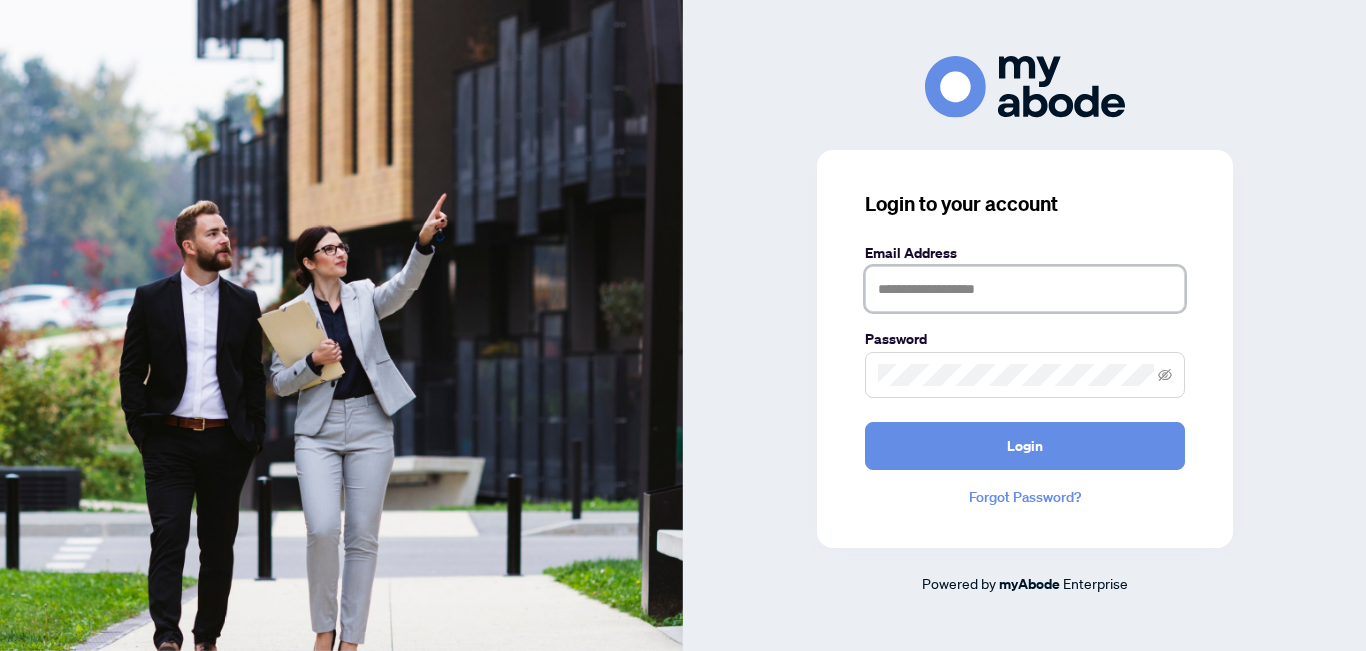 click at bounding box center [1025, 289] 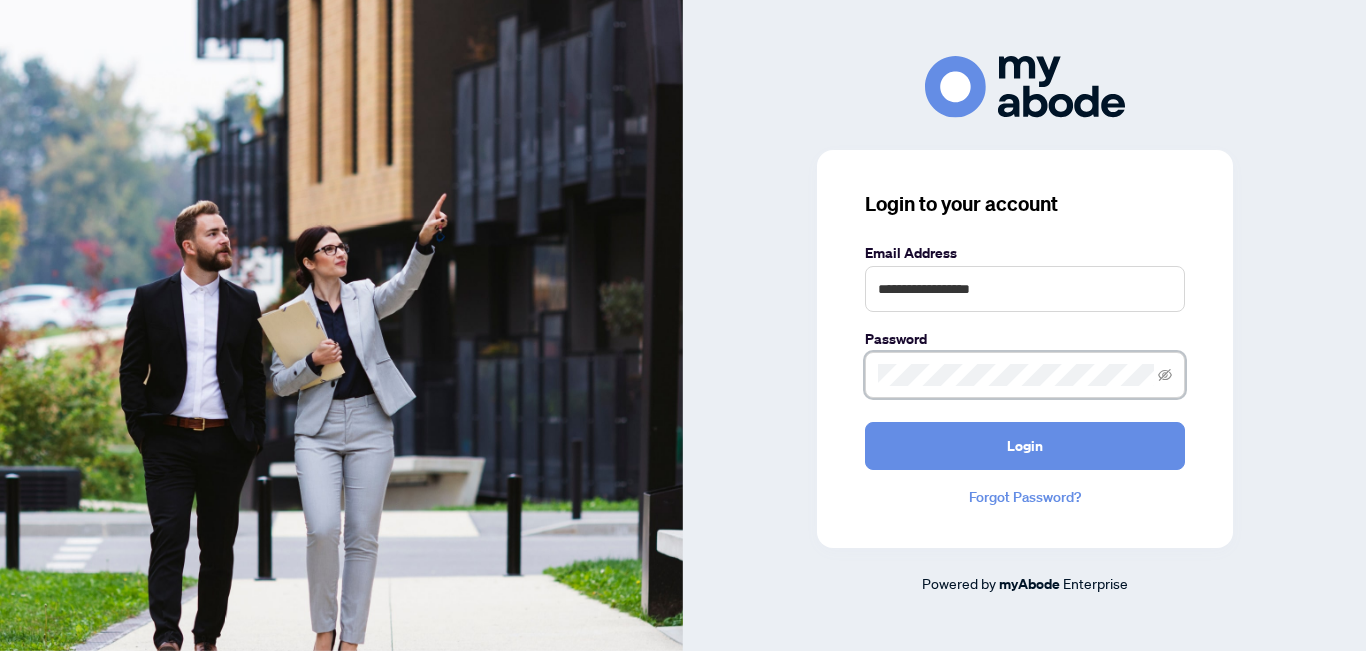 click on "Login" at bounding box center (1025, 446) 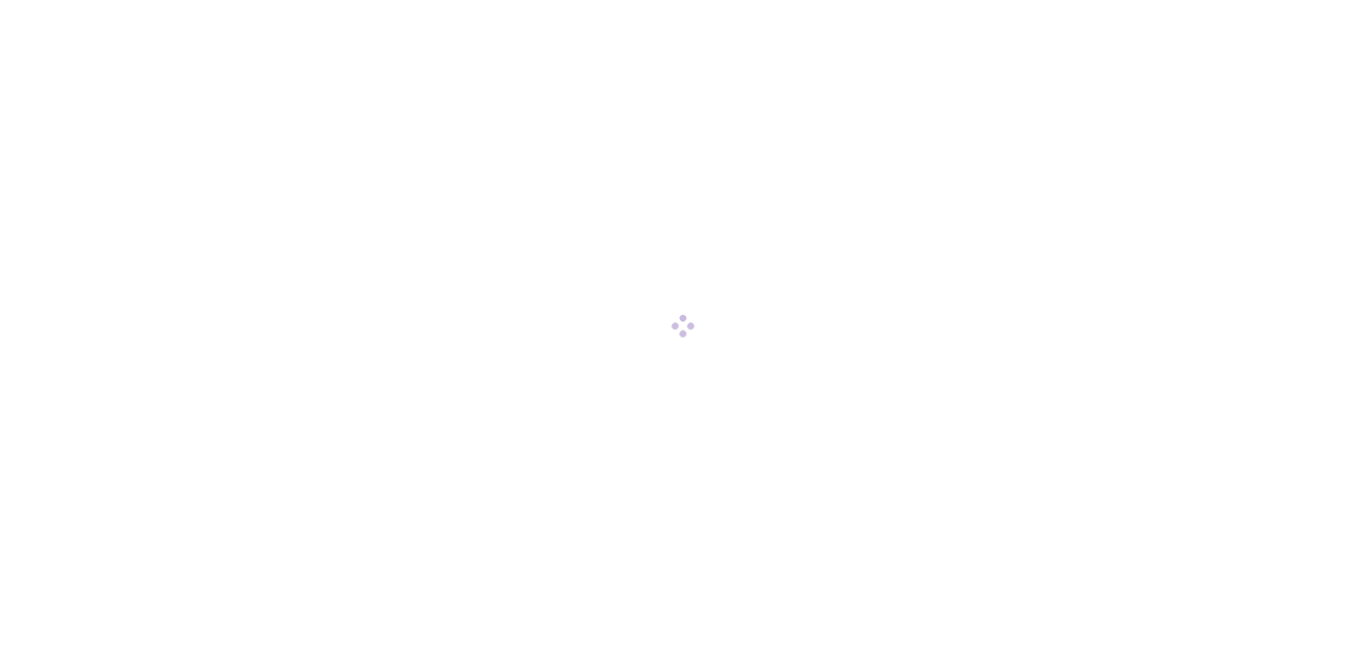 scroll, scrollTop: 0, scrollLeft: 0, axis: both 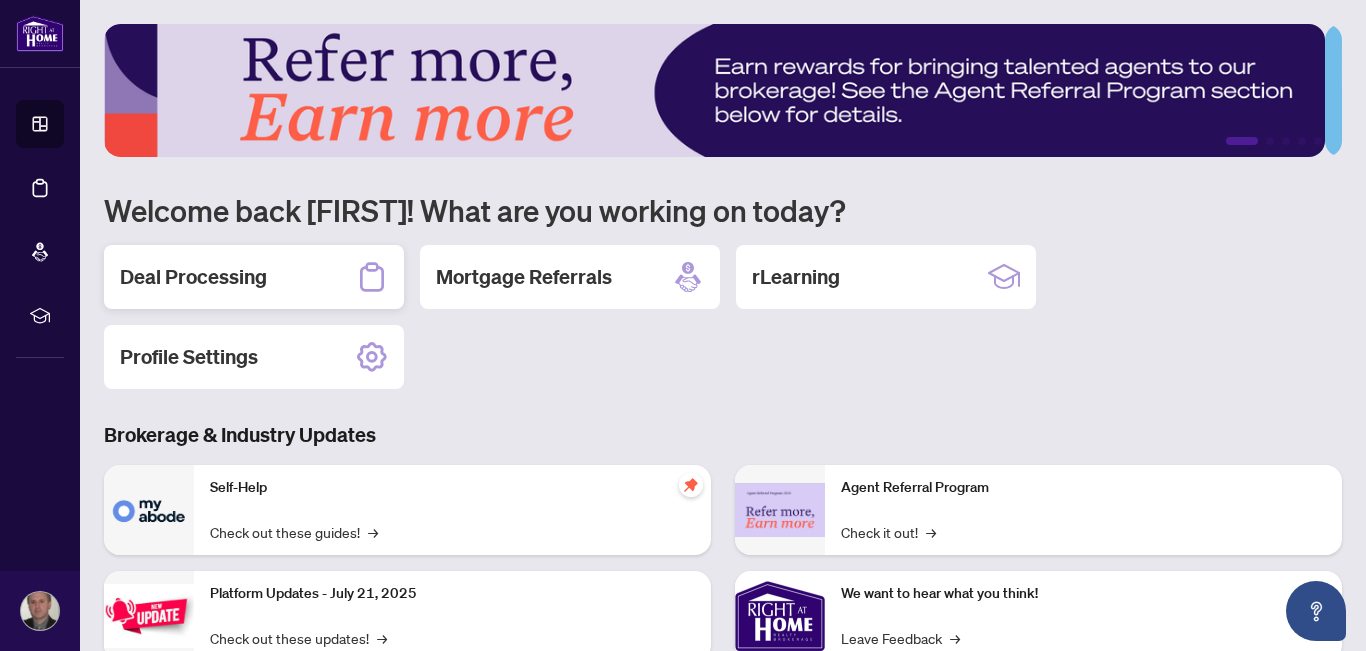 click on "Deal Processing" at bounding box center (193, 277) 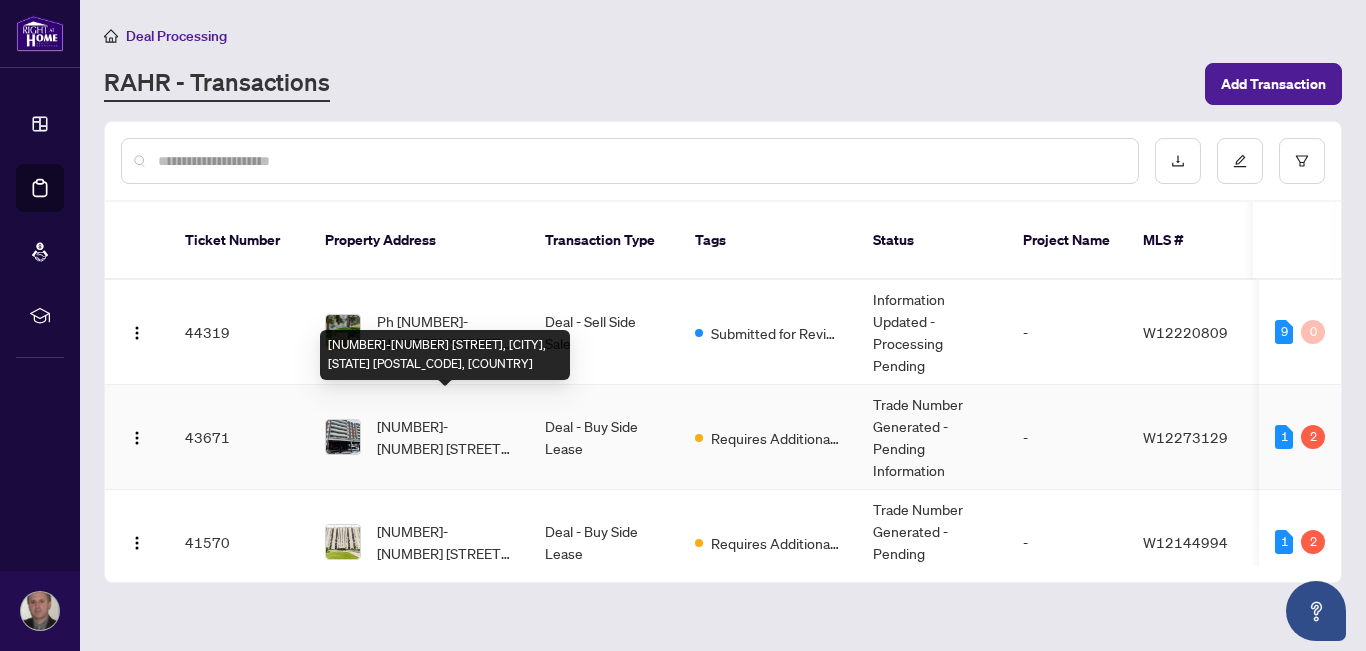 click on "[NUMBER]-[NUMBER] [STREET], [CITY], [STATE] [POSTAL_CODE], [COUNTRY]" at bounding box center [445, 437] 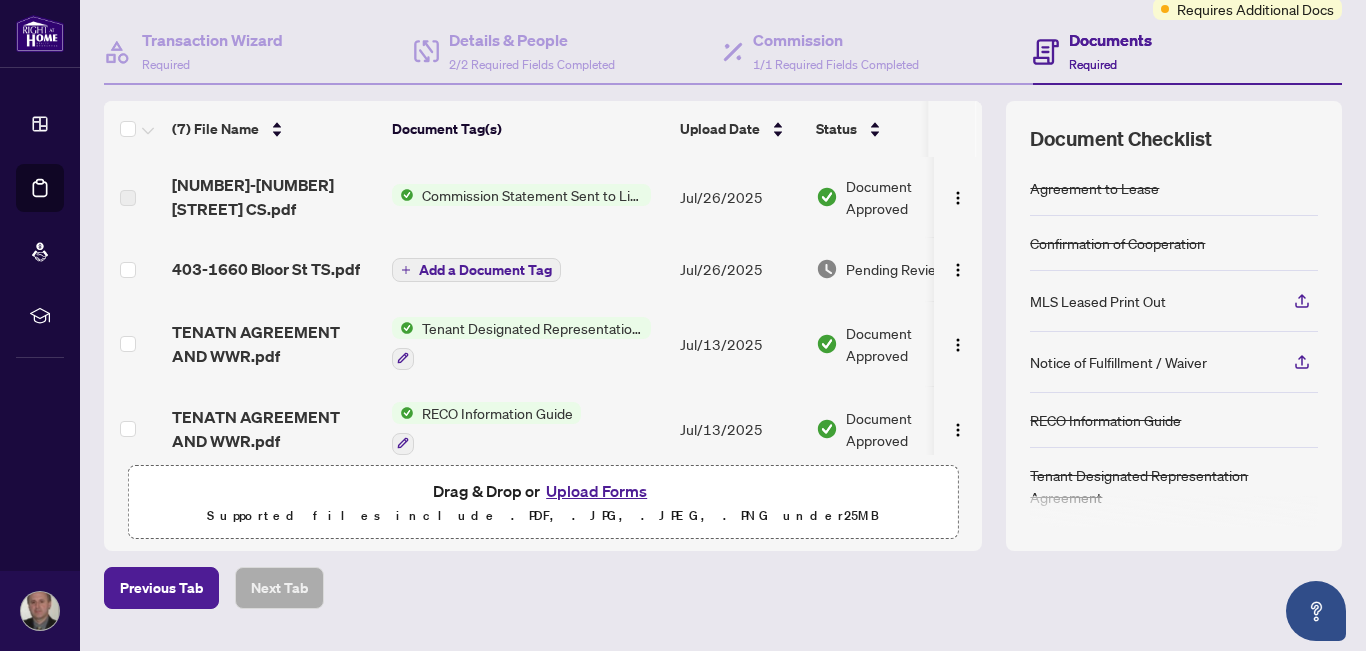 scroll, scrollTop: 170, scrollLeft: 0, axis: vertical 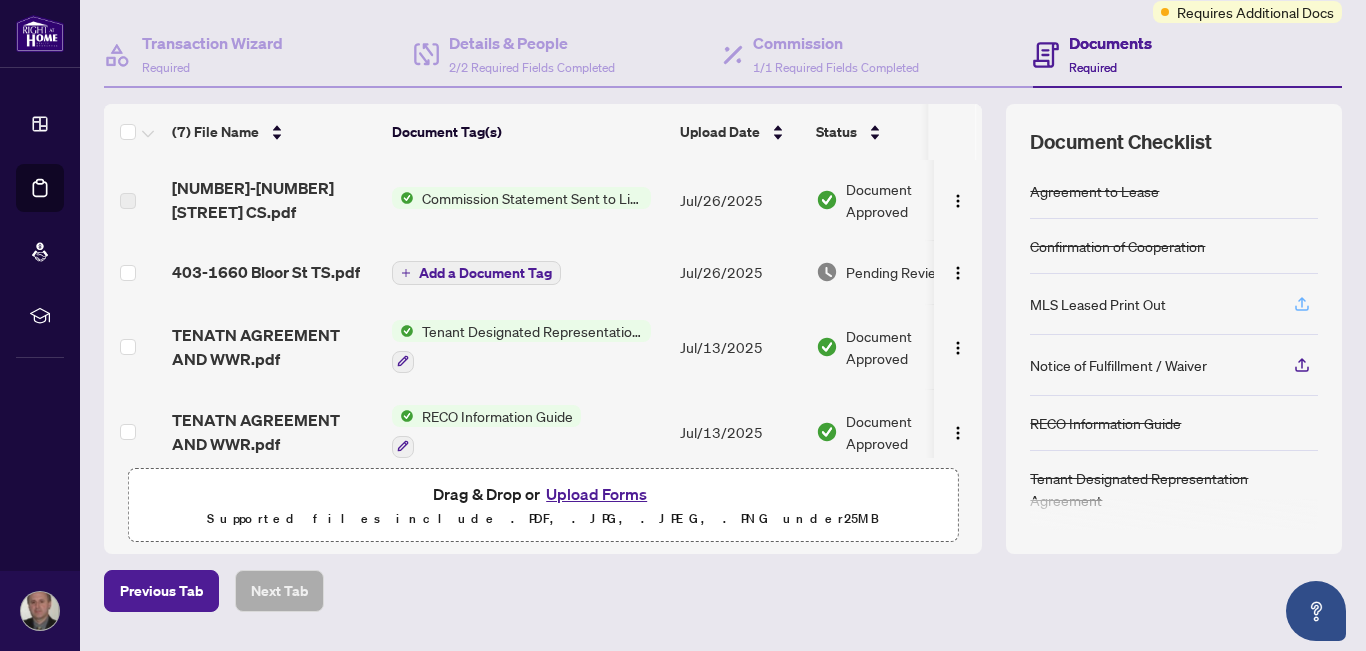 click 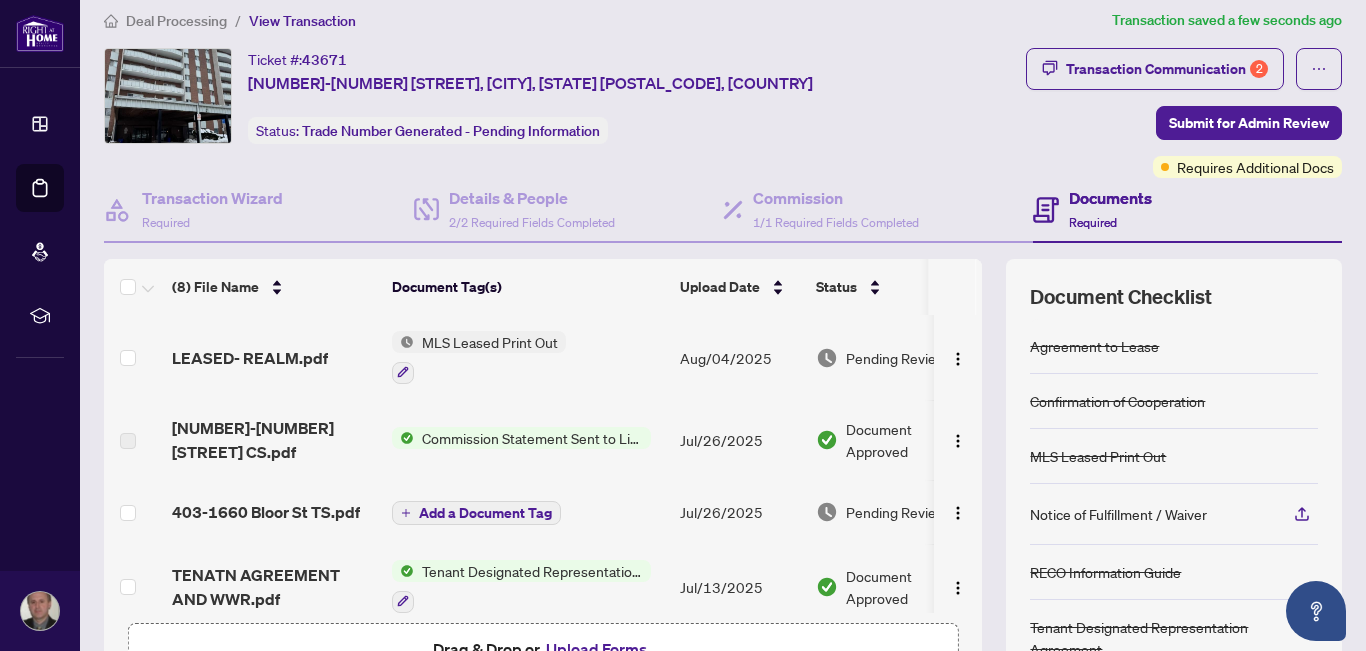scroll, scrollTop: 5, scrollLeft: 0, axis: vertical 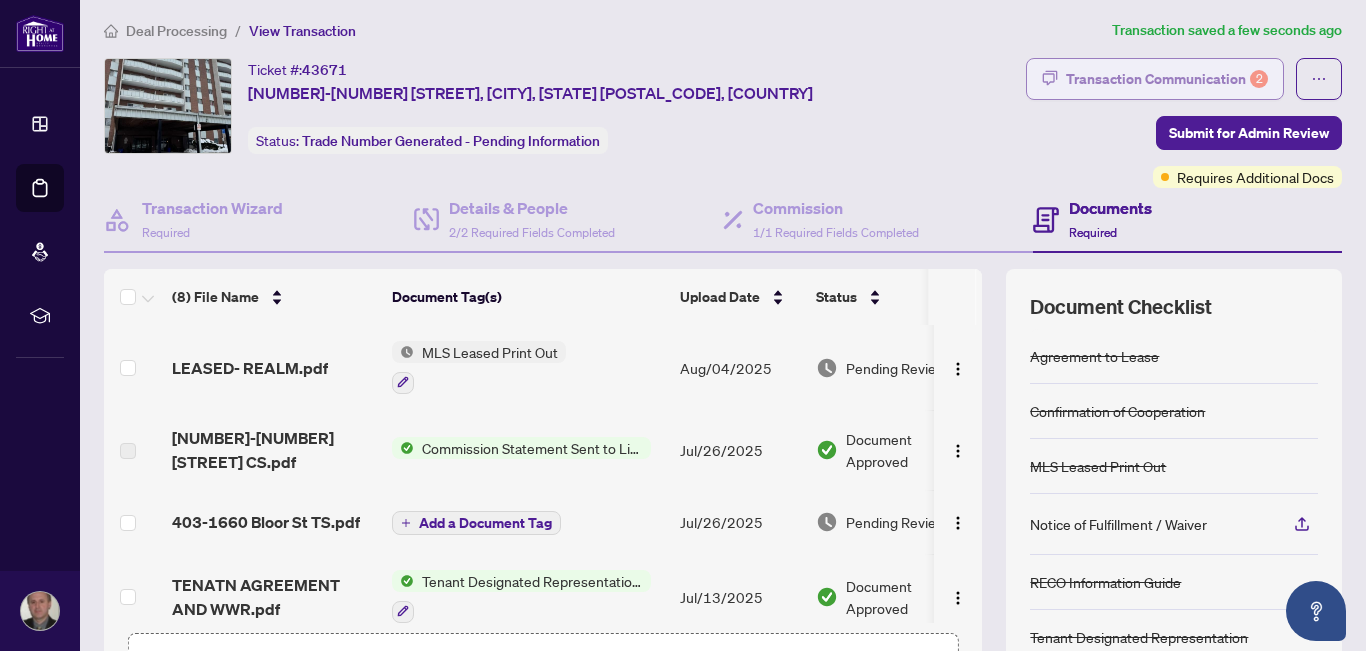 click on "Transaction Communication 2" at bounding box center (1167, 79) 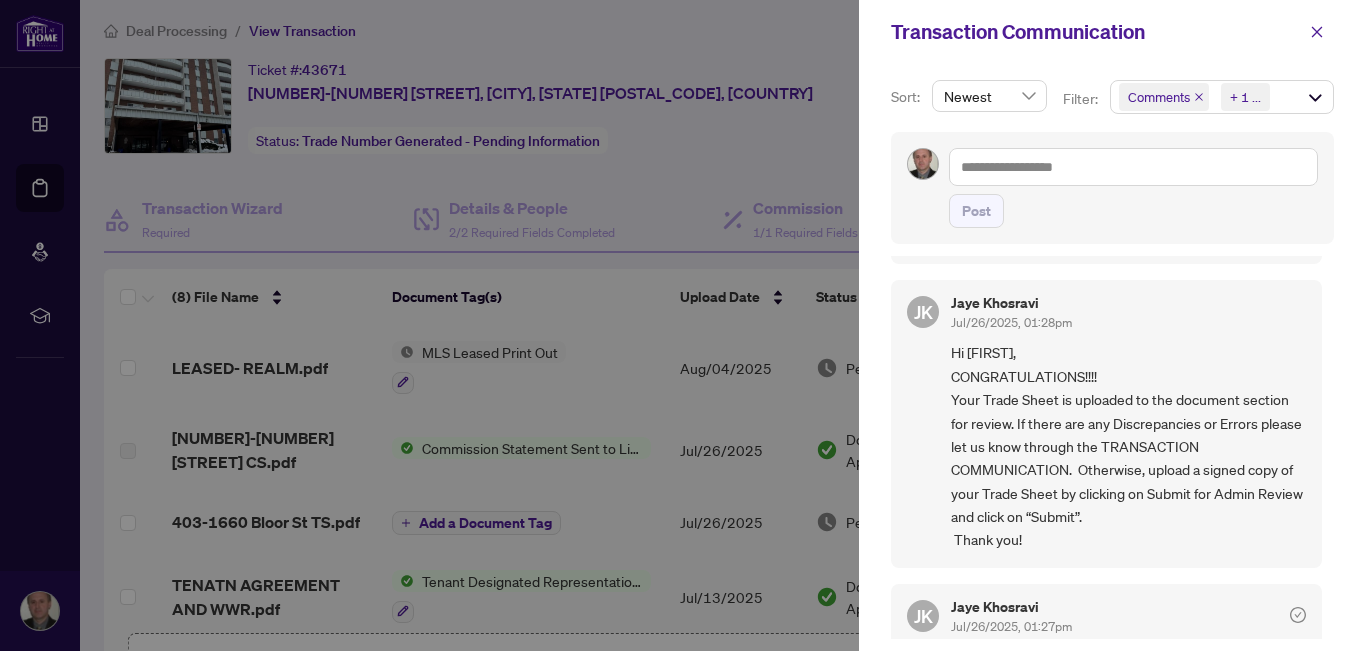 scroll, scrollTop: 131, scrollLeft: 0, axis: vertical 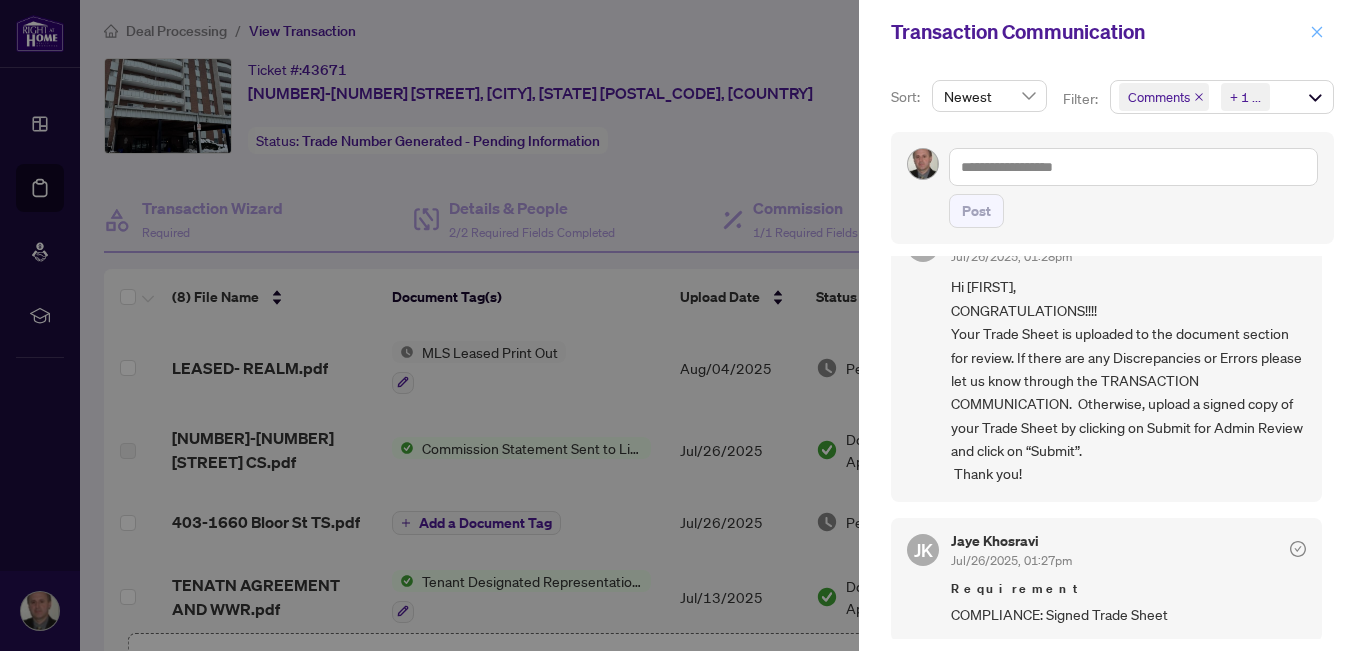 click at bounding box center [1317, 32] 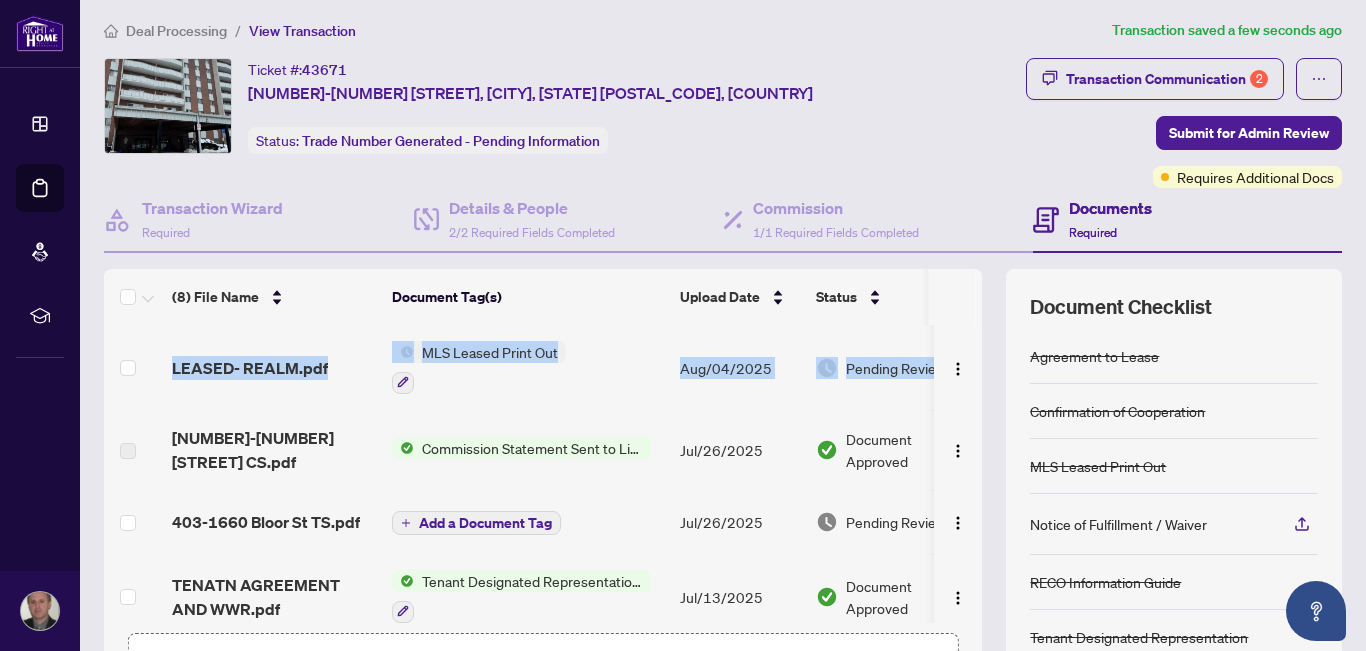 drag, startPoint x: 966, startPoint y: 379, endPoint x: 966, endPoint y: 270, distance: 109 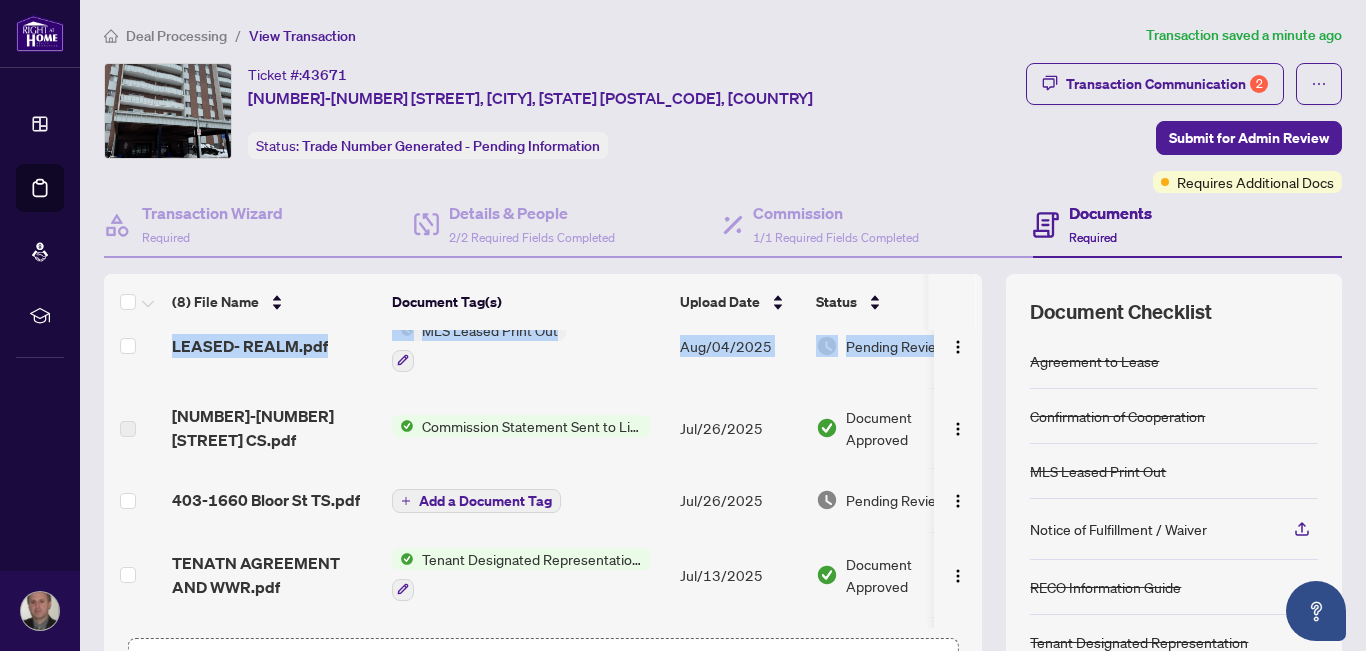 scroll, scrollTop: 38, scrollLeft: 0, axis: vertical 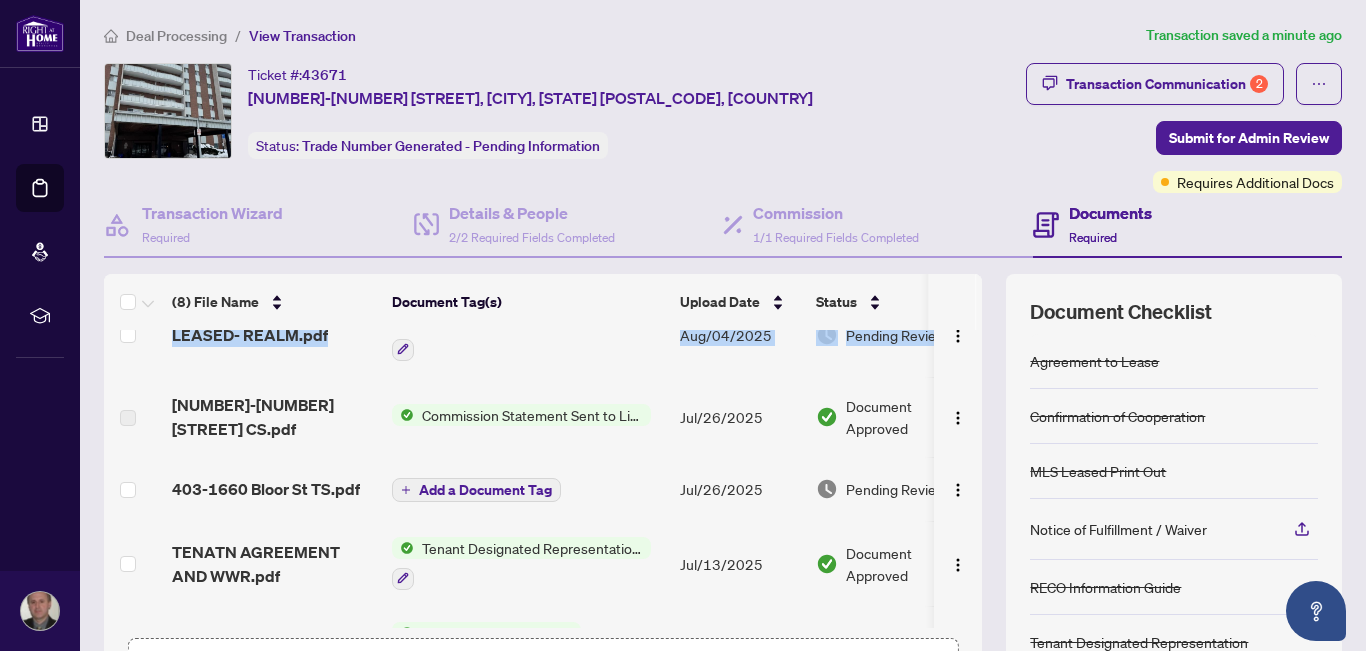 click on "Add a Document Tag" at bounding box center (485, 490) 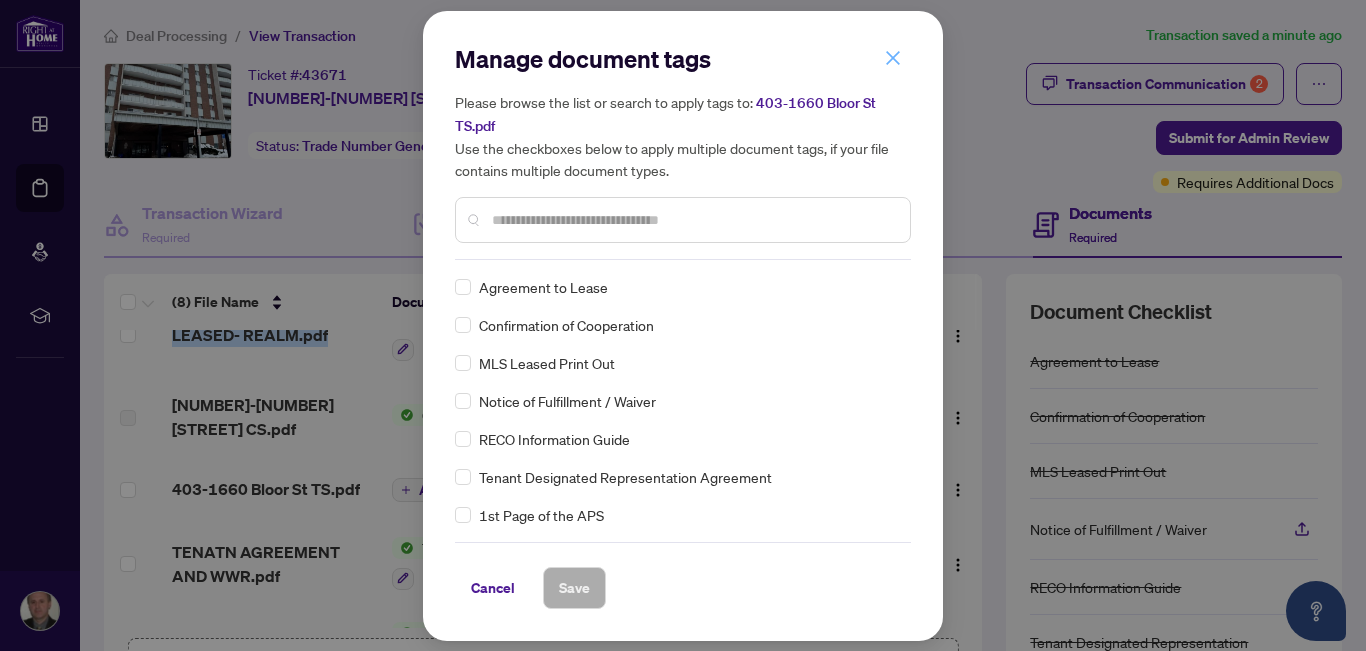 click 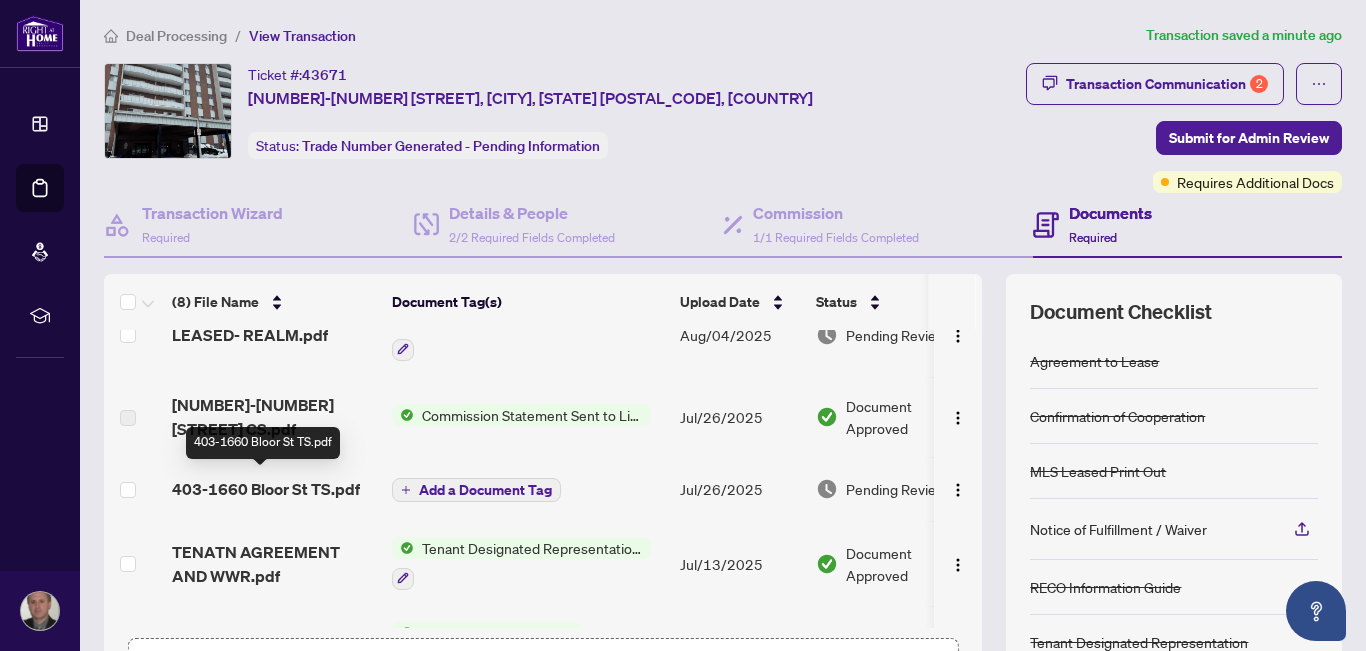 click on "403-1660 Bloor St TS.pdf" at bounding box center (266, 489) 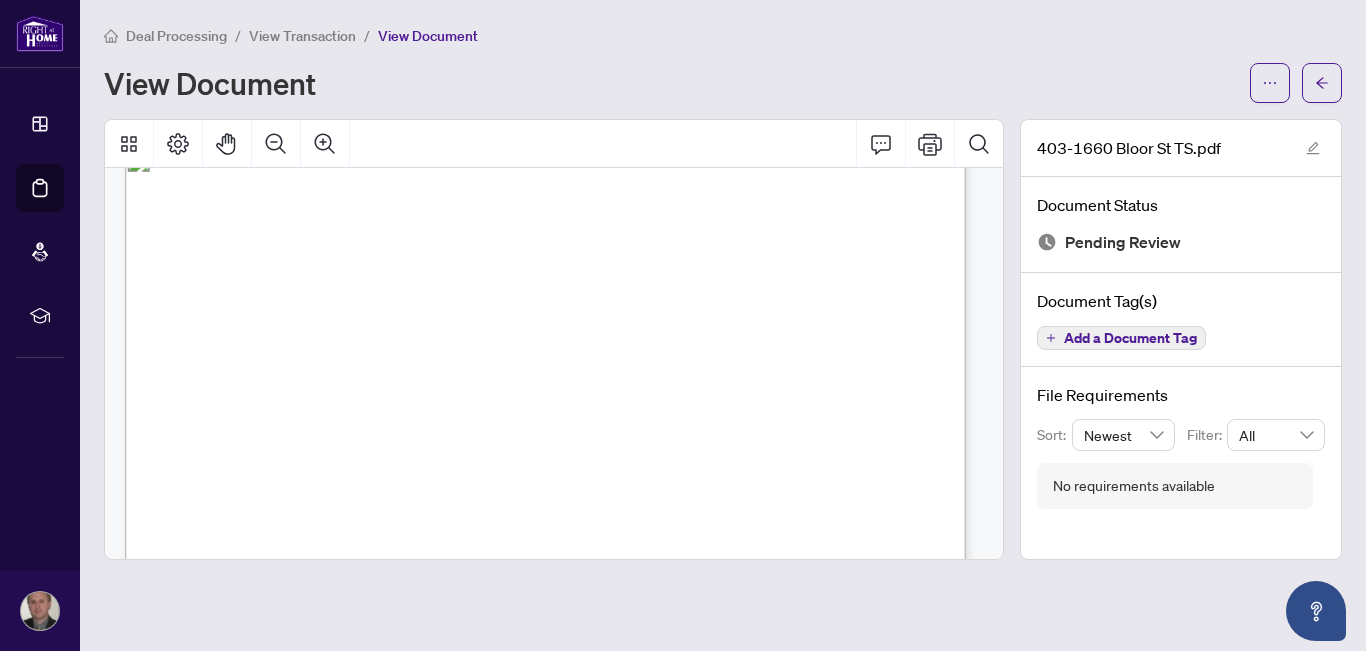 scroll, scrollTop: 0, scrollLeft: 0, axis: both 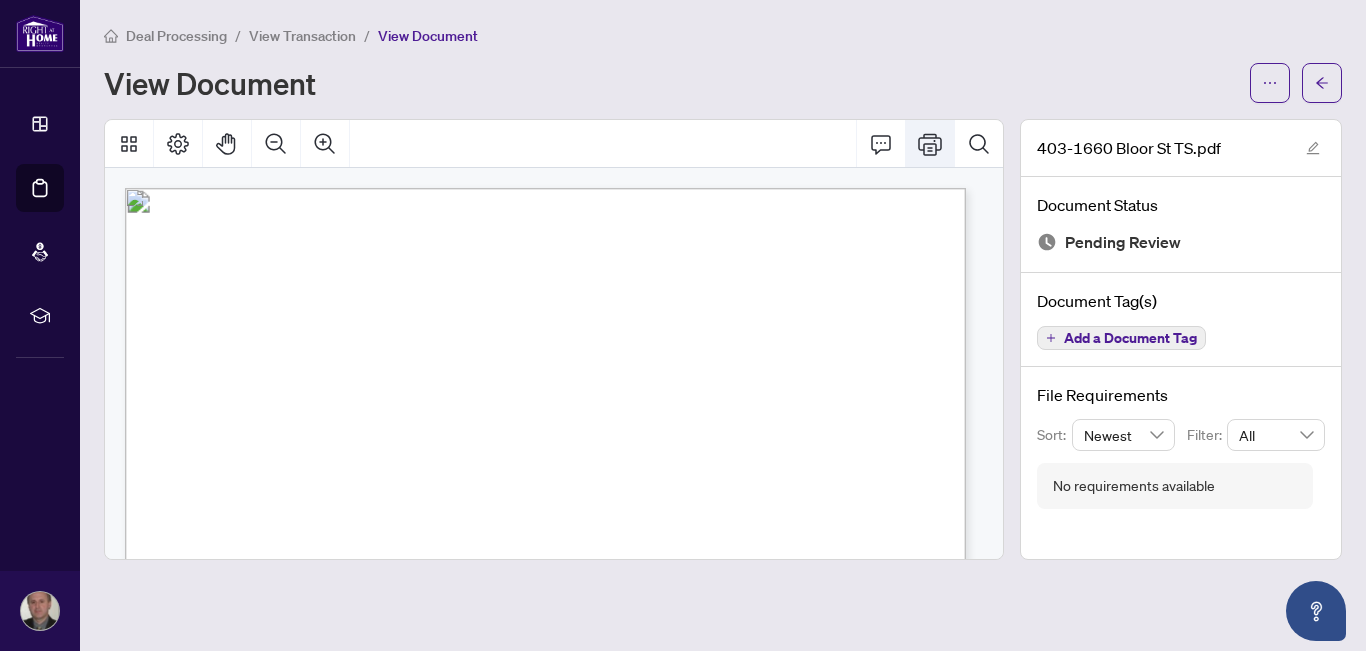click 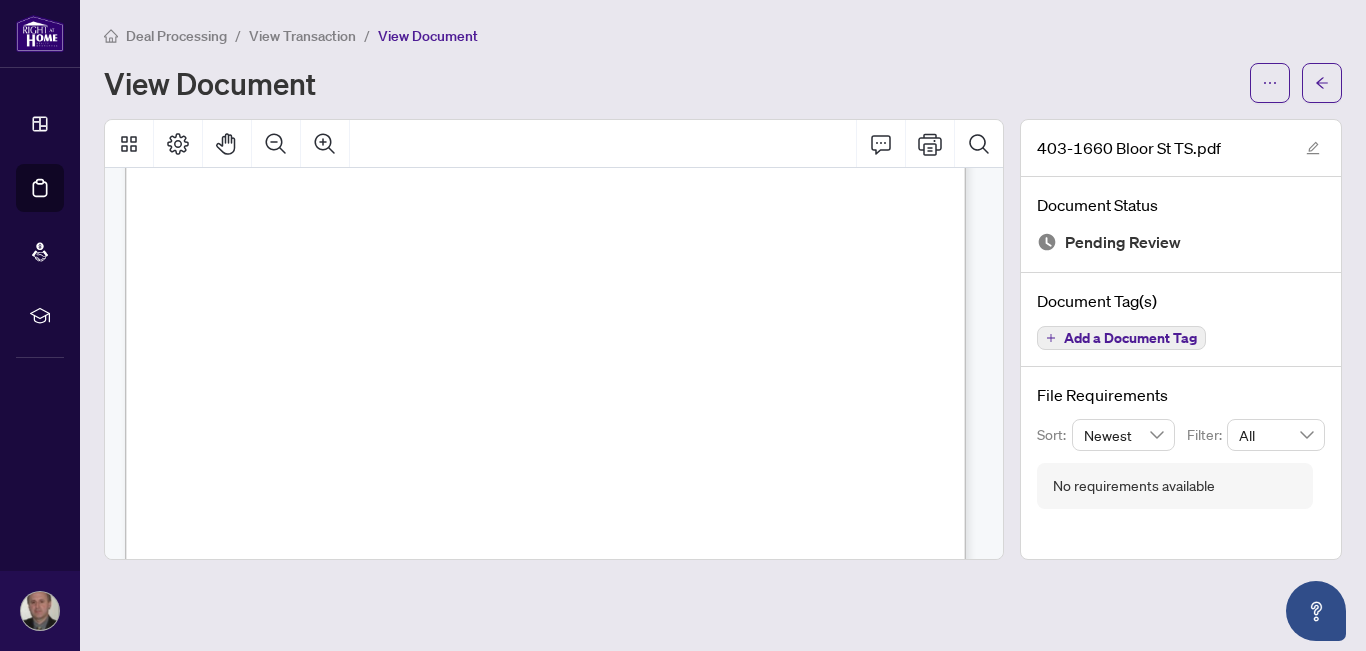 scroll, scrollTop: 0, scrollLeft: 0, axis: both 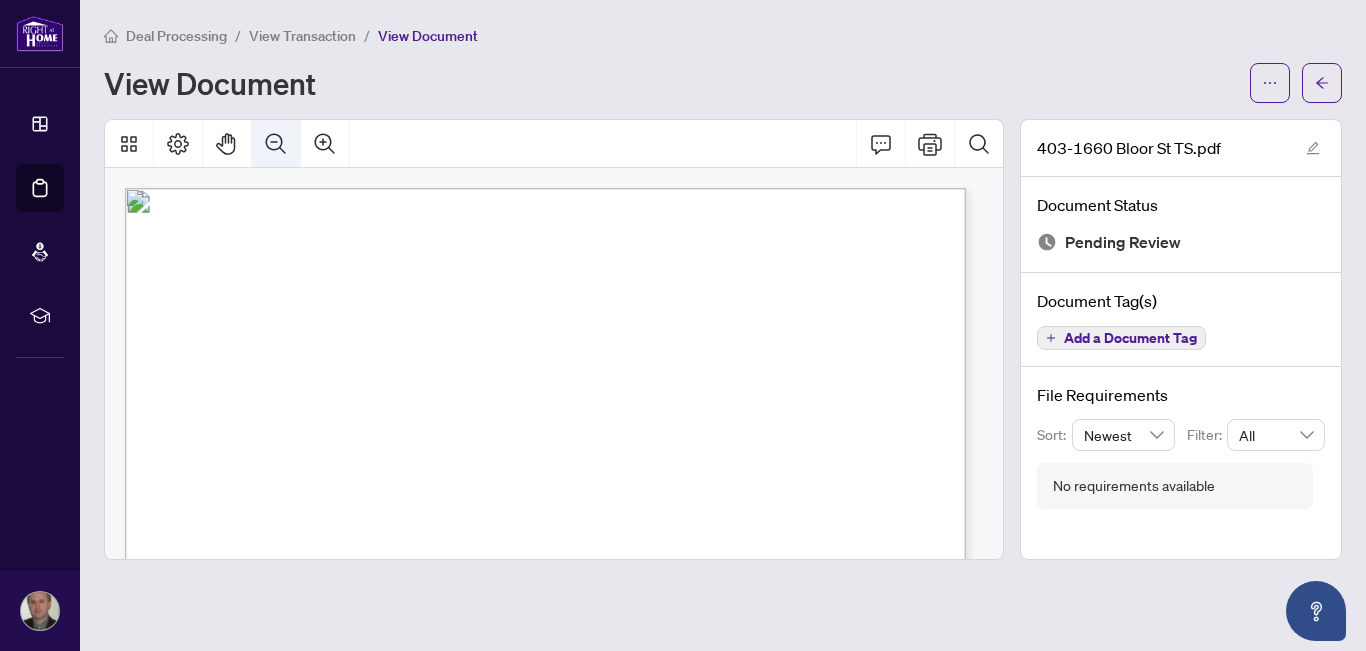 click 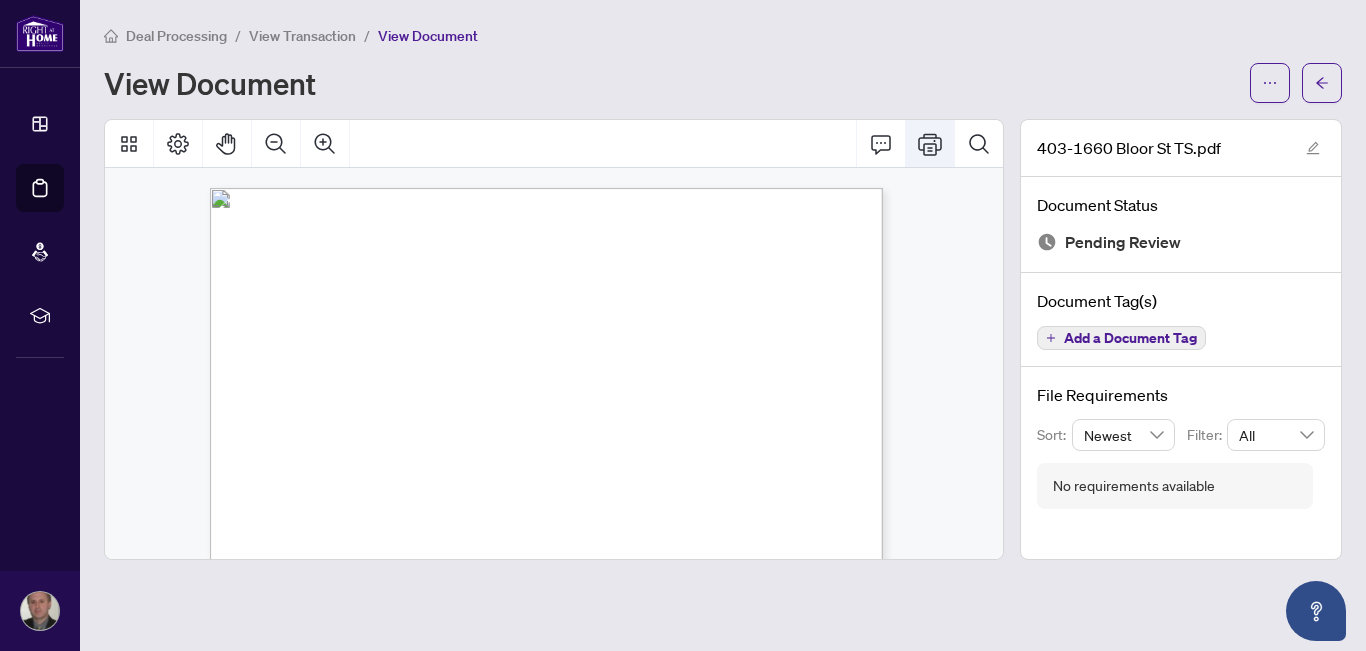 click 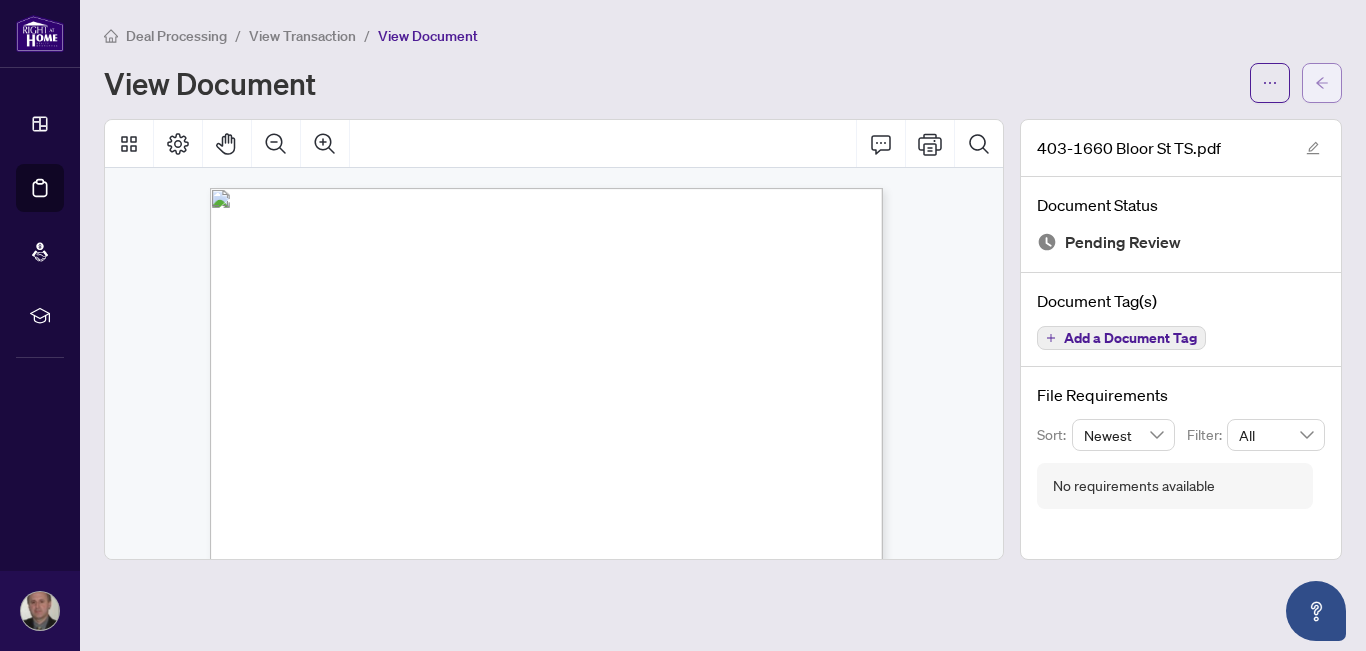 click 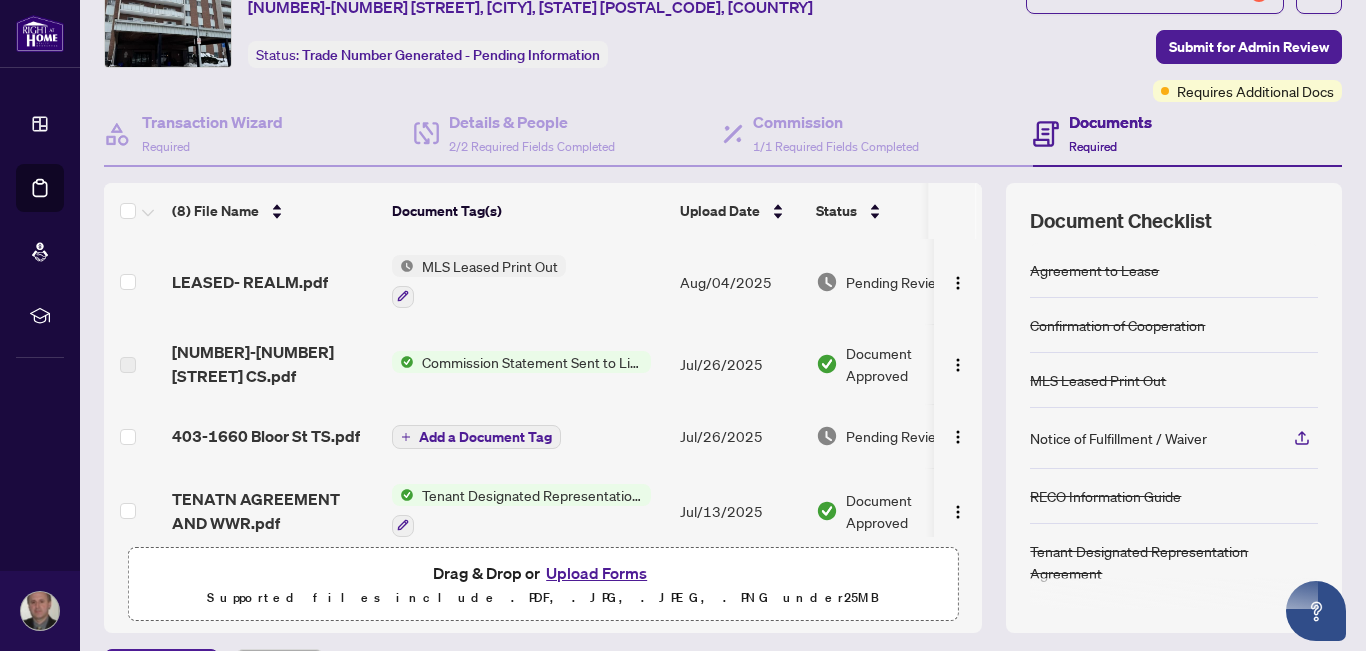 scroll, scrollTop: 136, scrollLeft: 0, axis: vertical 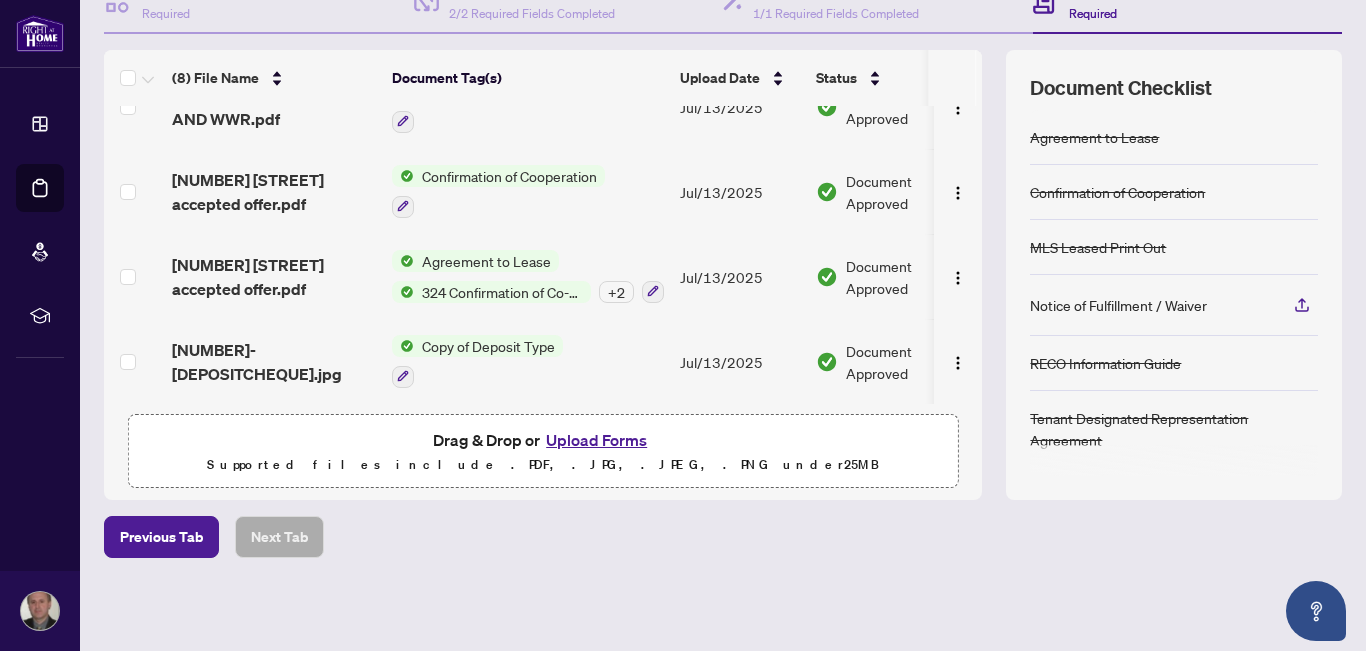 click on "Upload Forms" at bounding box center (596, 440) 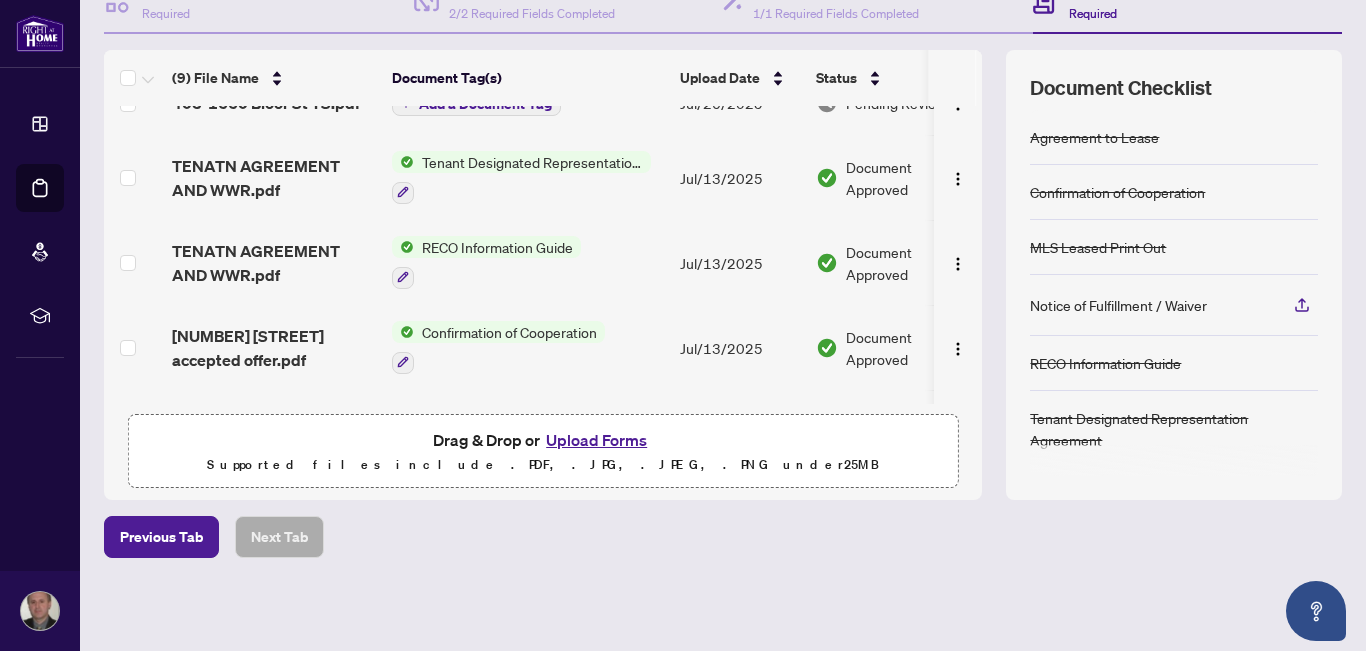 scroll, scrollTop: 420, scrollLeft: 0, axis: vertical 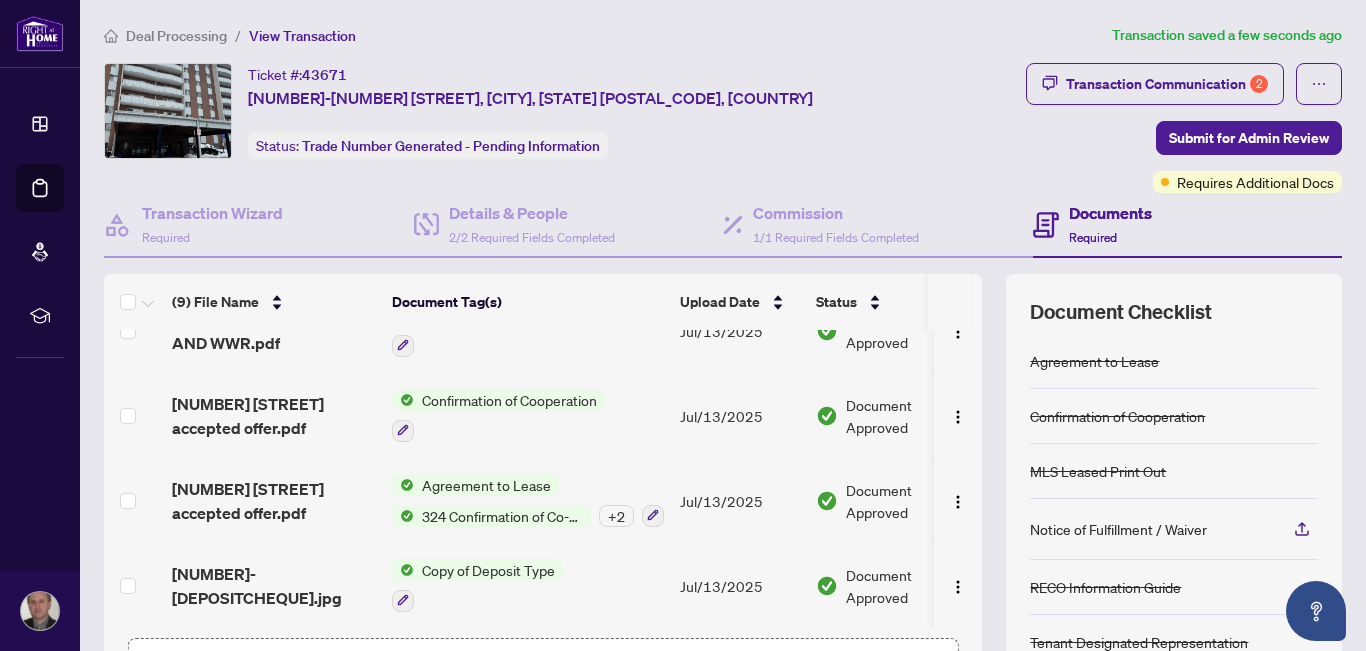 click on "Documents" at bounding box center [1110, 213] 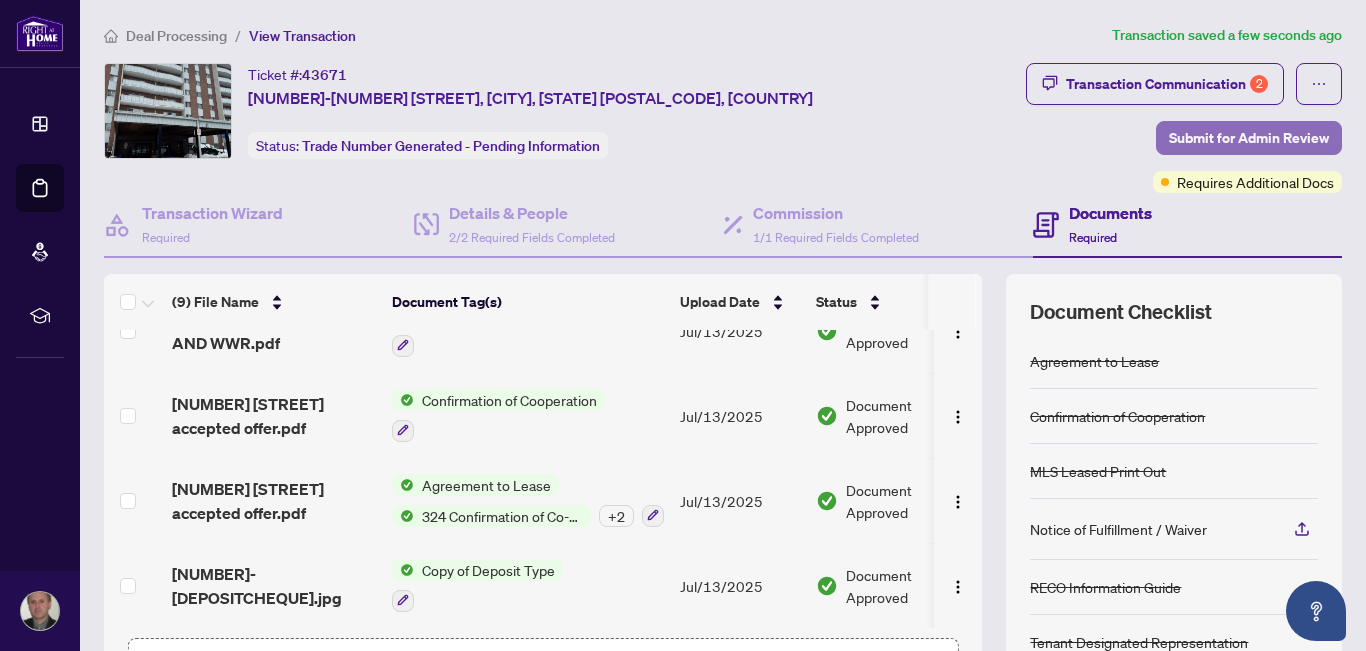 click on "Submit for Admin Review" at bounding box center [1249, 138] 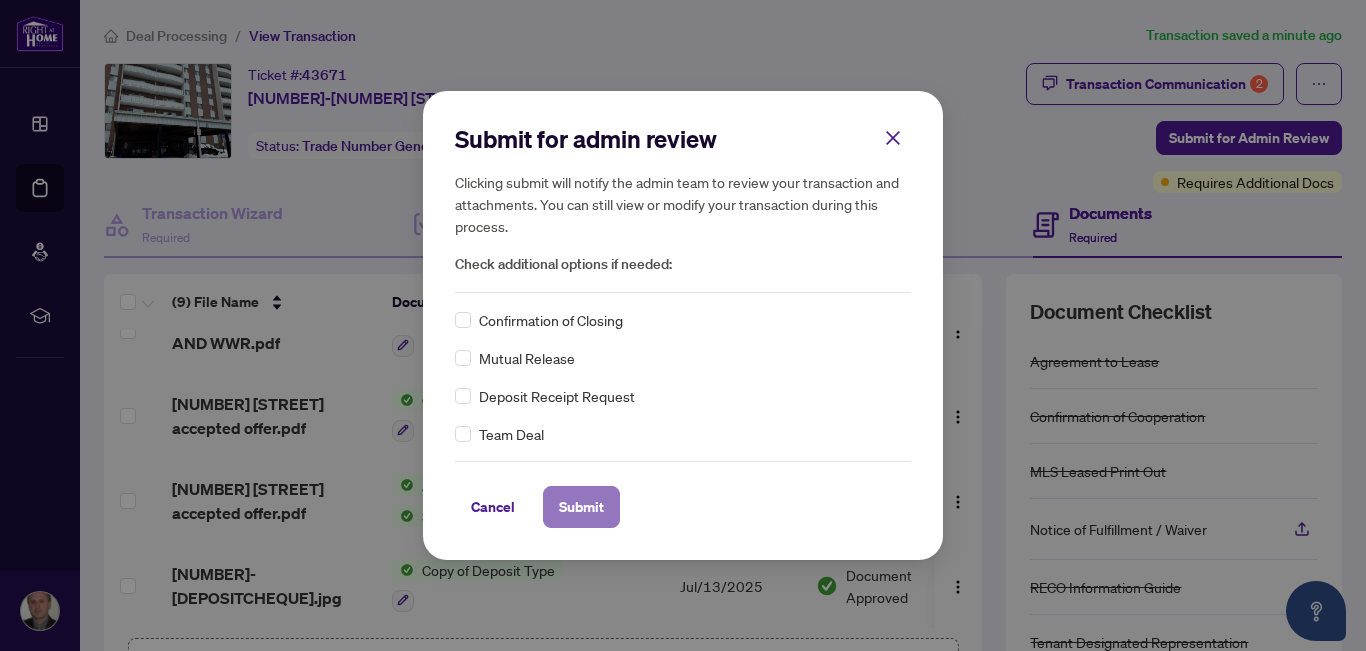 click on "Submit" at bounding box center [581, 507] 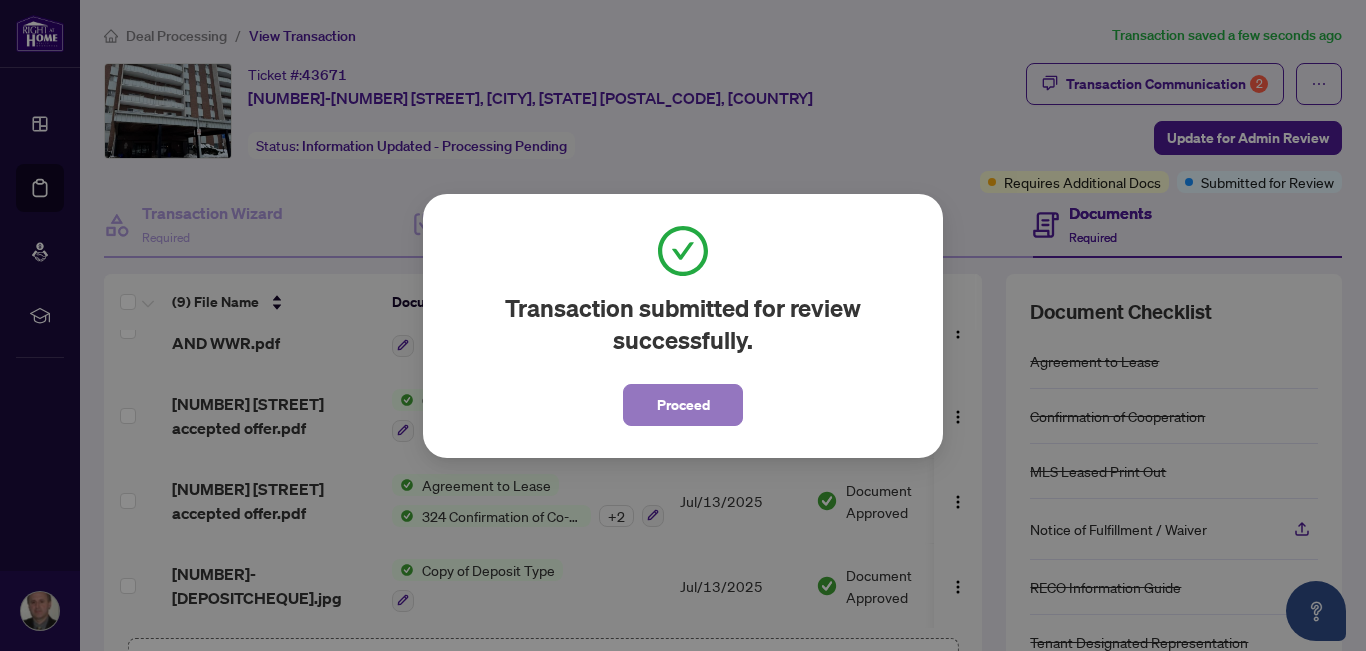click on "Proceed" at bounding box center [683, 405] 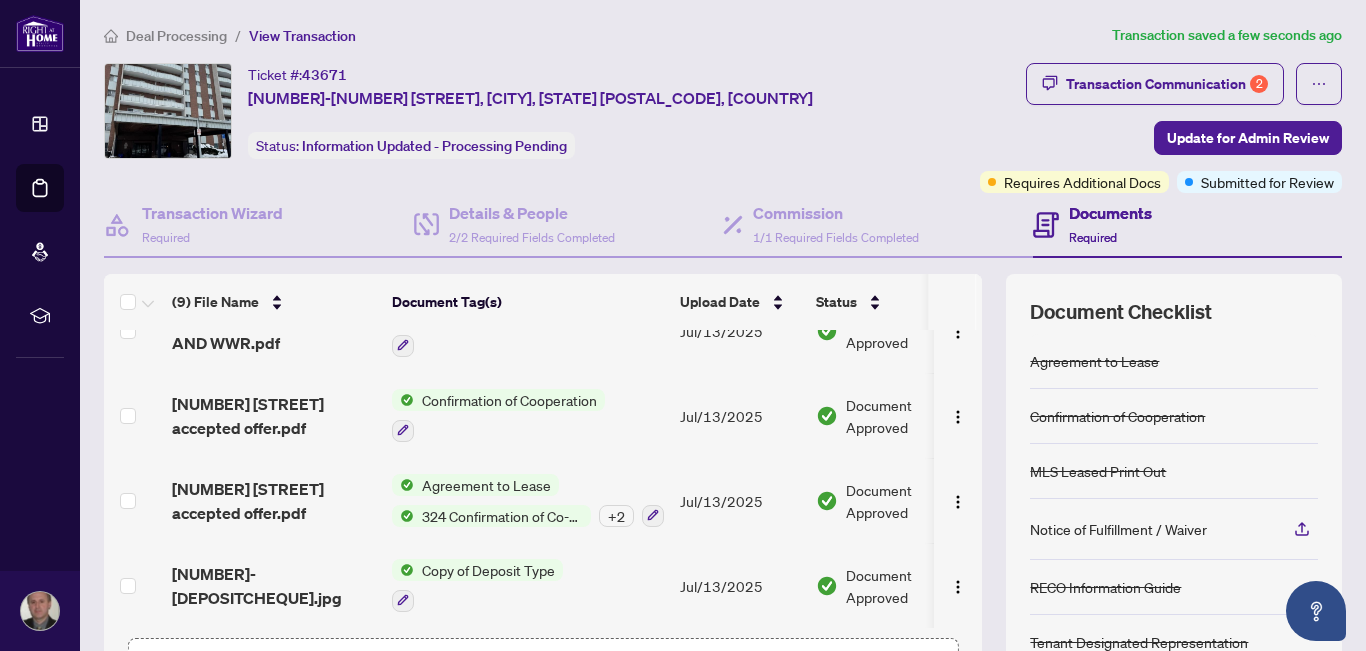 scroll, scrollTop: 20, scrollLeft: 0, axis: vertical 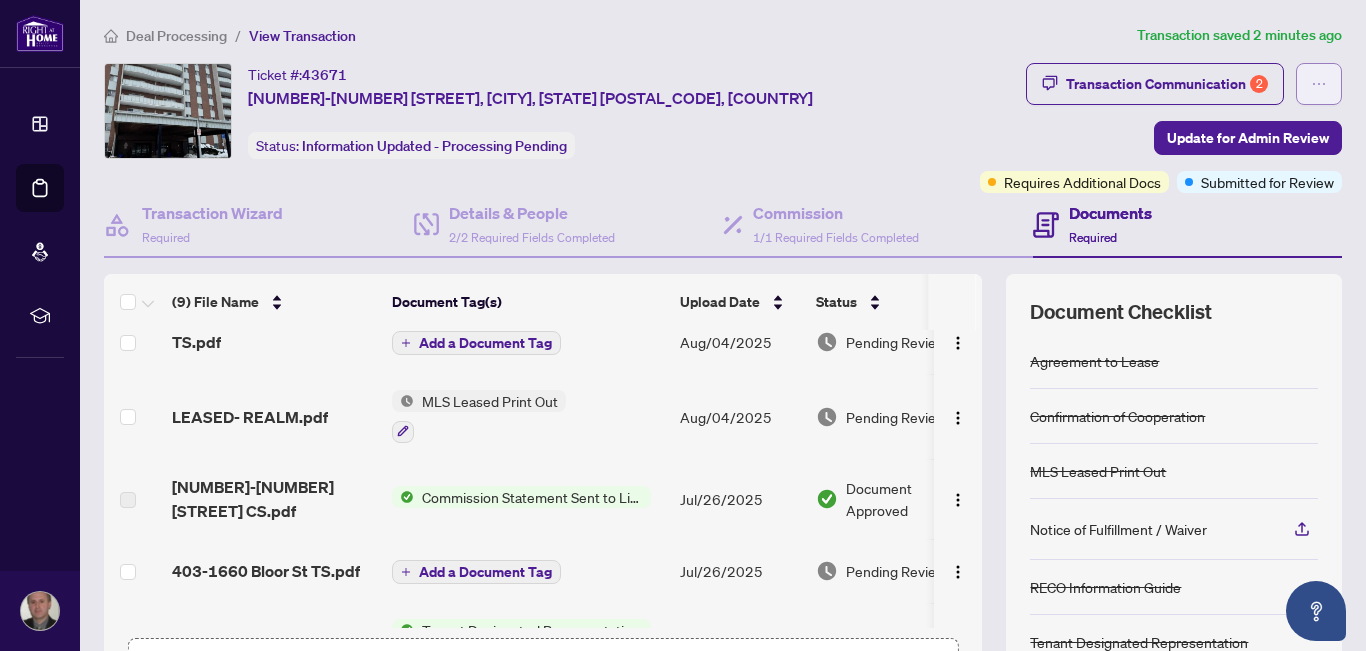 click at bounding box center [1319, 84] 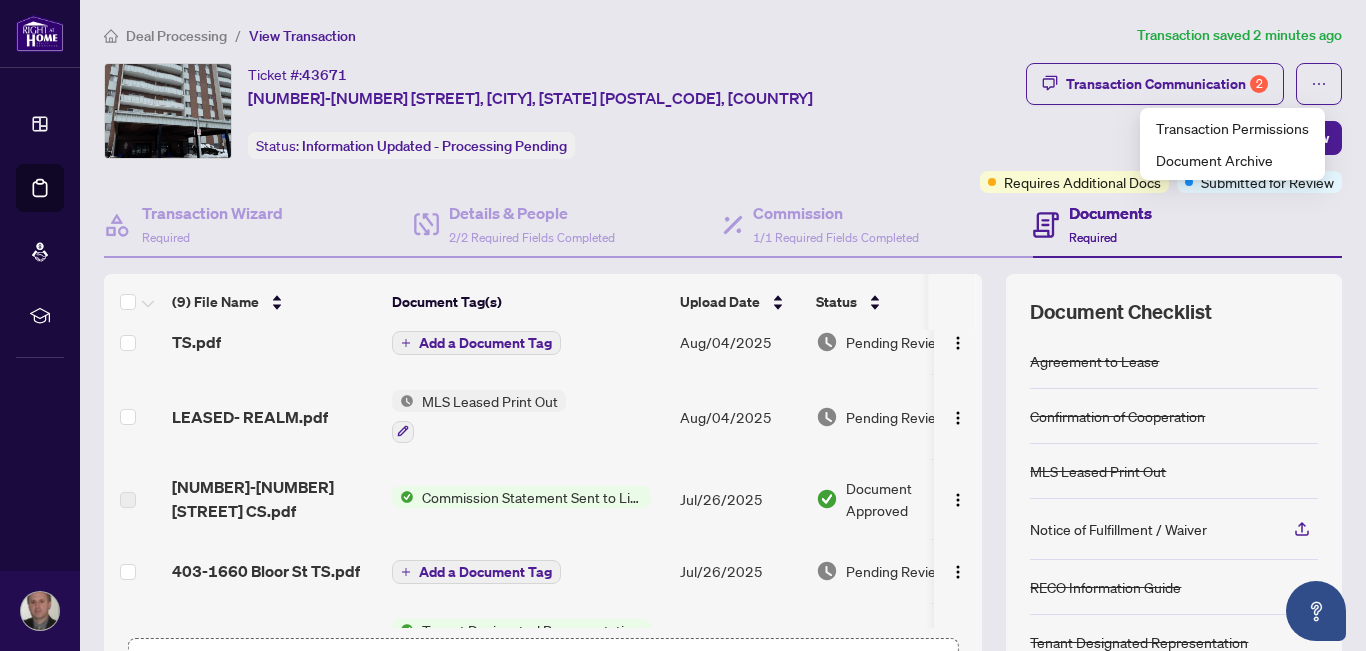 click on "Transaction Communication 2 Update for Admin Review Requires Additional Docs Submitted for Review" at bounding box center [1122, 128] 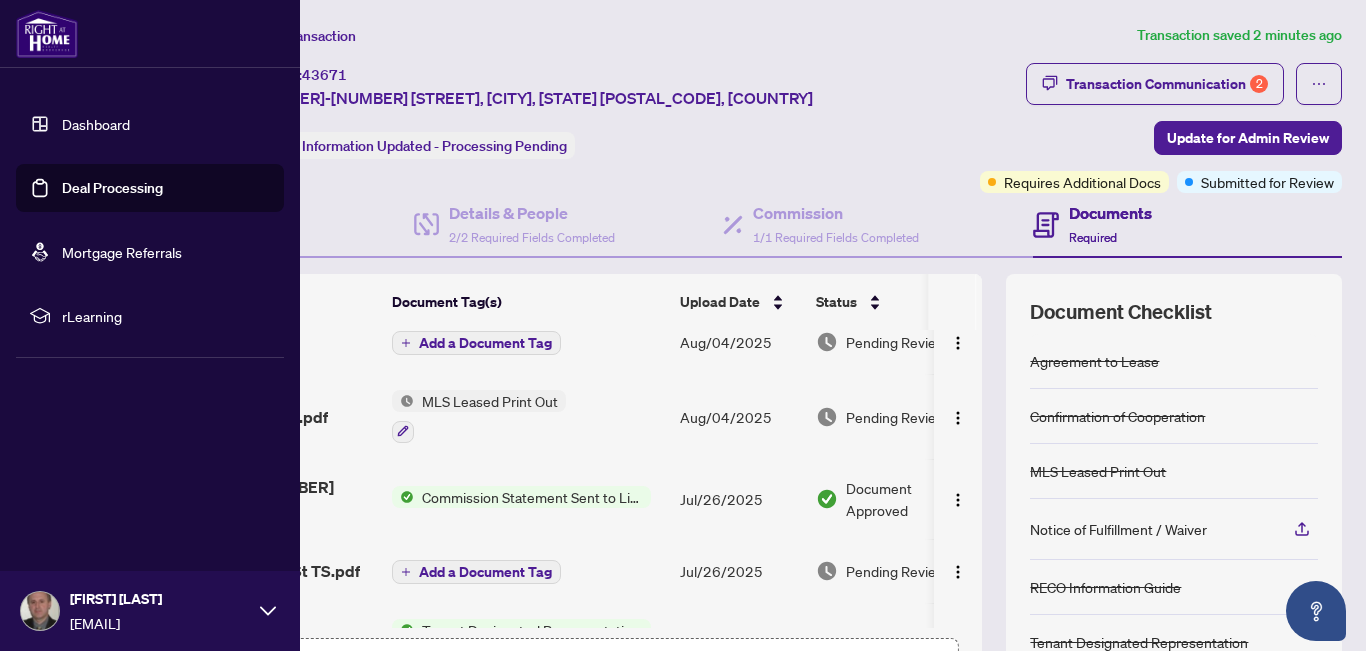 click on "Dashboard" at bounding box center (96, 124) 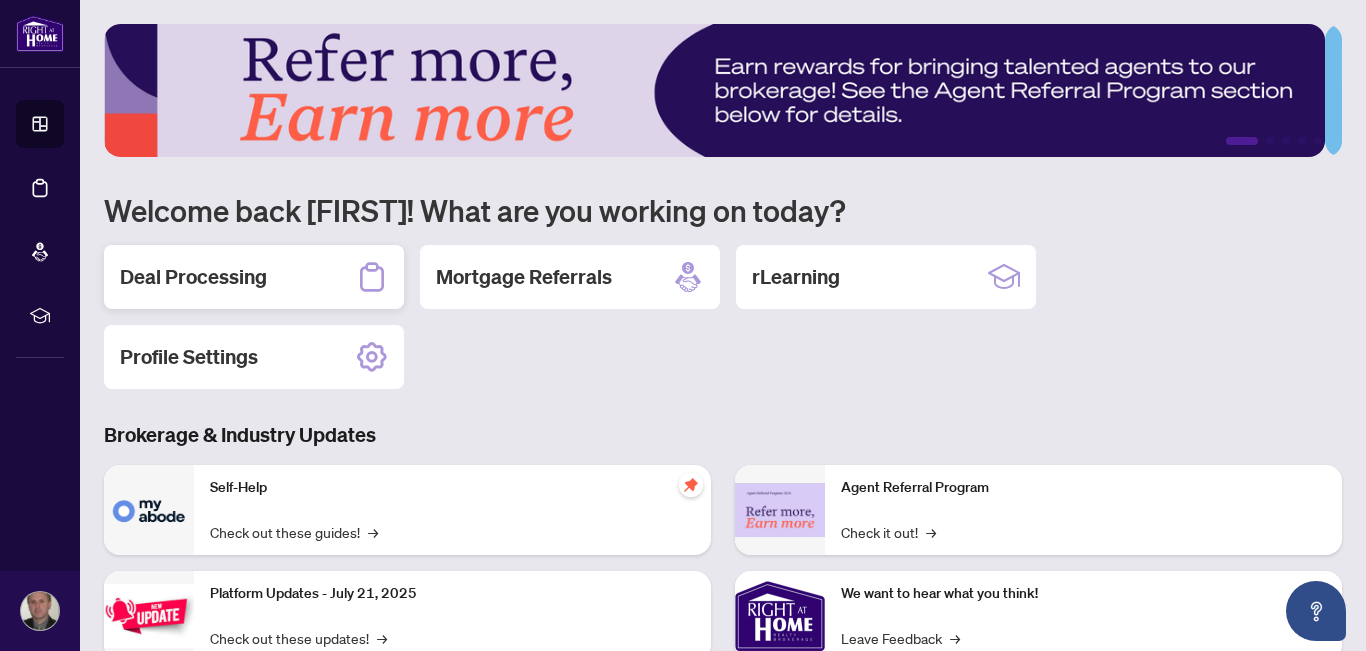 click on "Deal Processing" at bounding box center [254, 277] 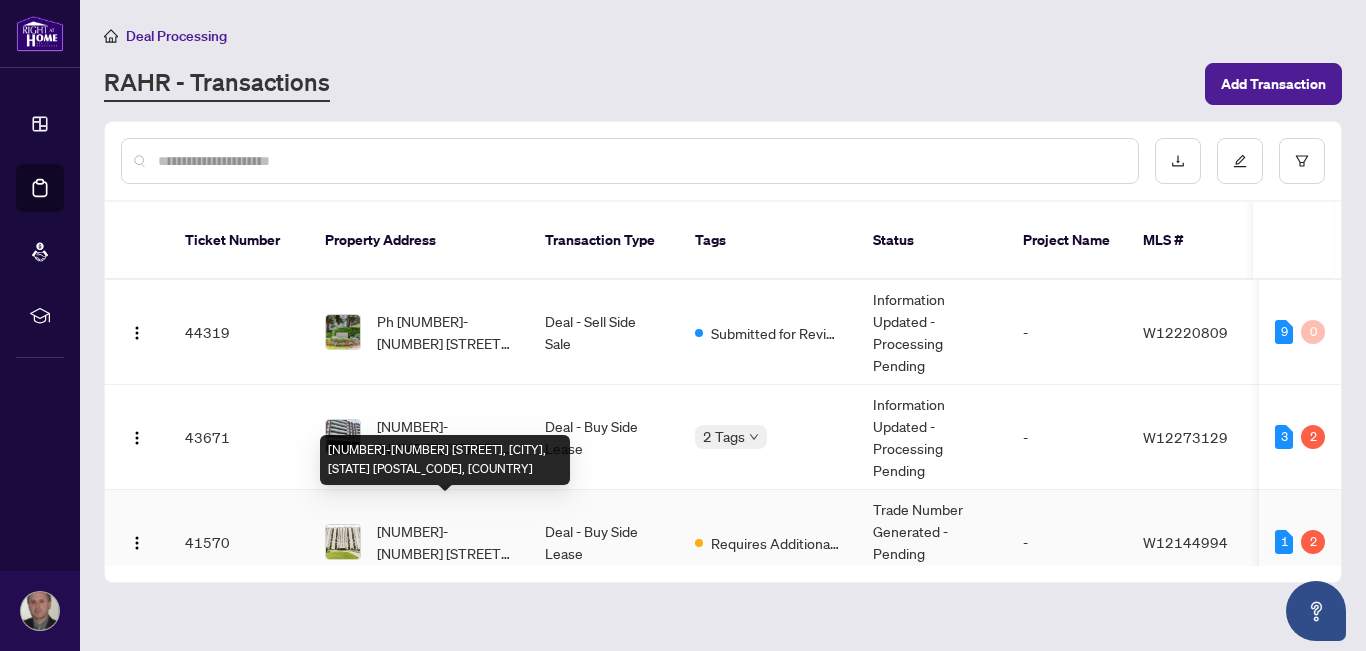 click on "[NUMBER]-[NUMBER] [STREET], [CITY], [STATE] [POSTAL_CODE], [COUNTRY]" at bounding box center (445, 542) 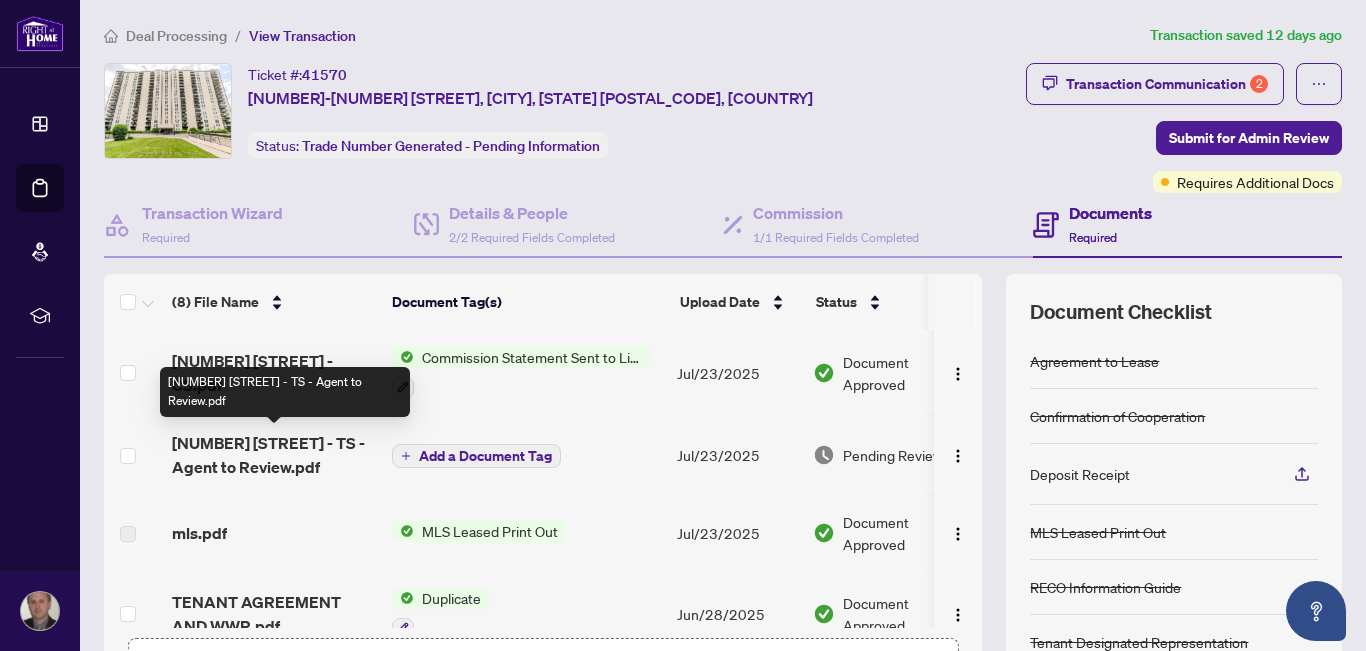 click on "[NUMBER] [STREET] - TS - Agent to Review.pdf" at bounding box center (274, 455) 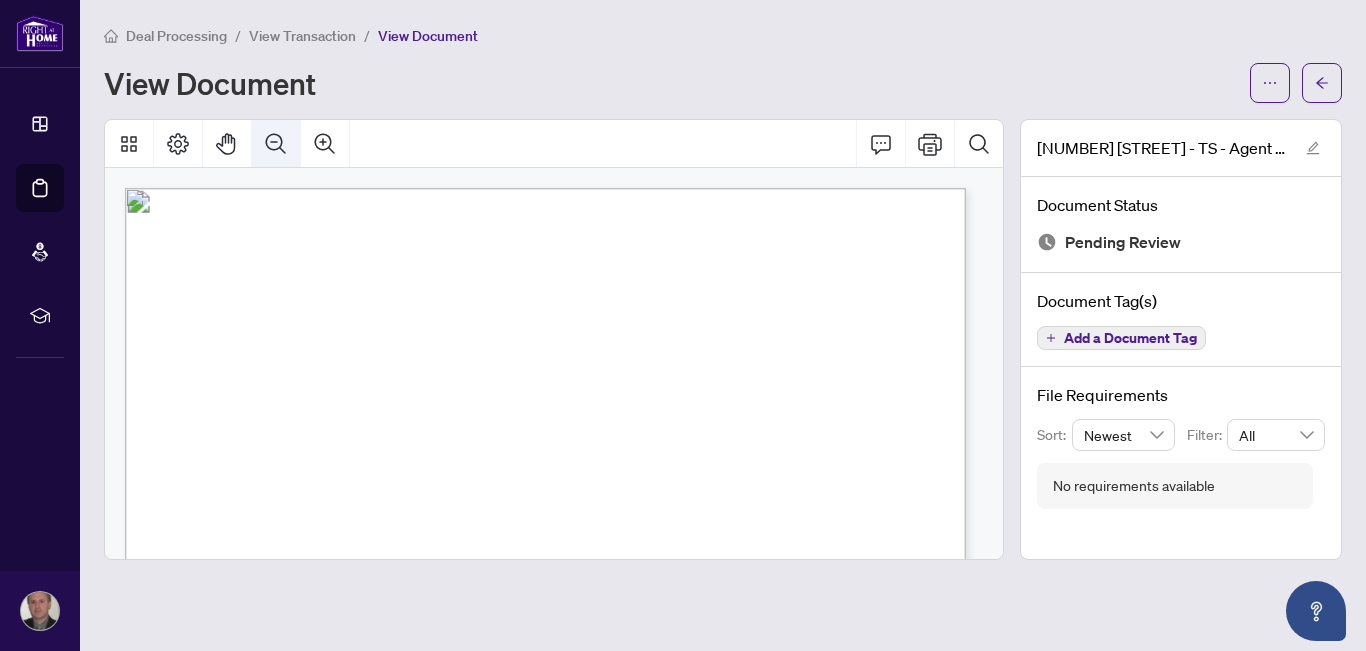 click 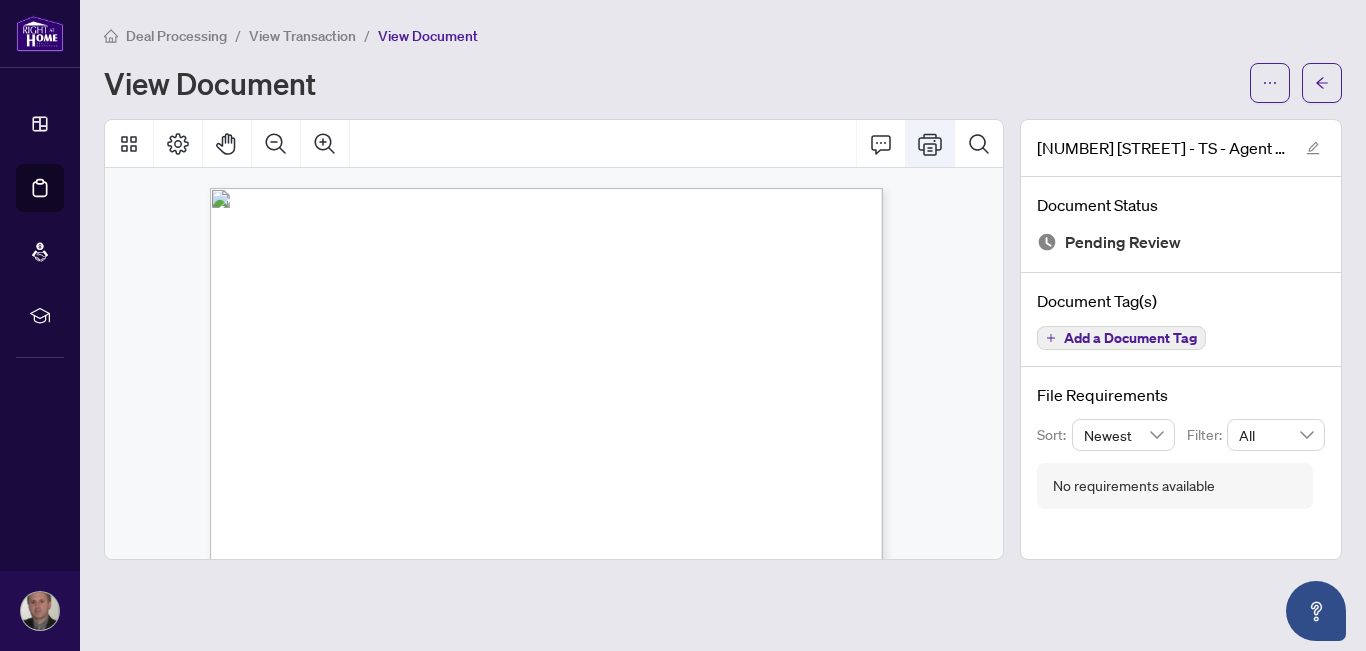 click 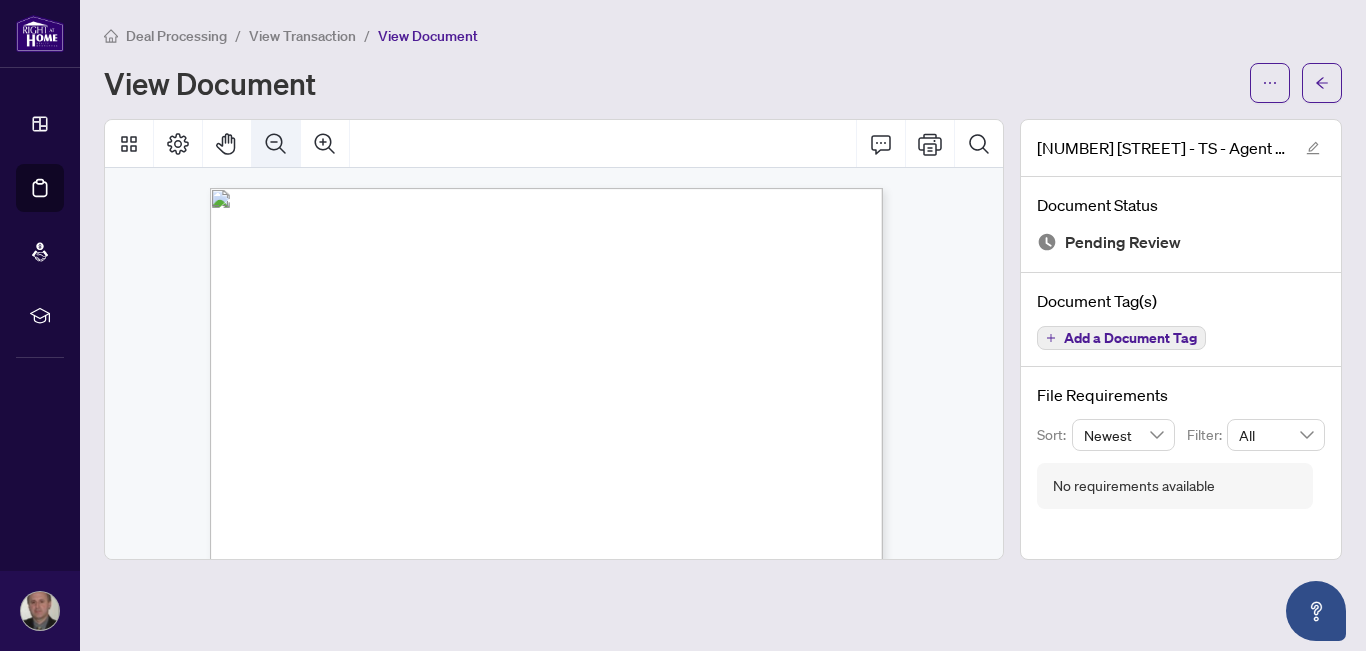 click 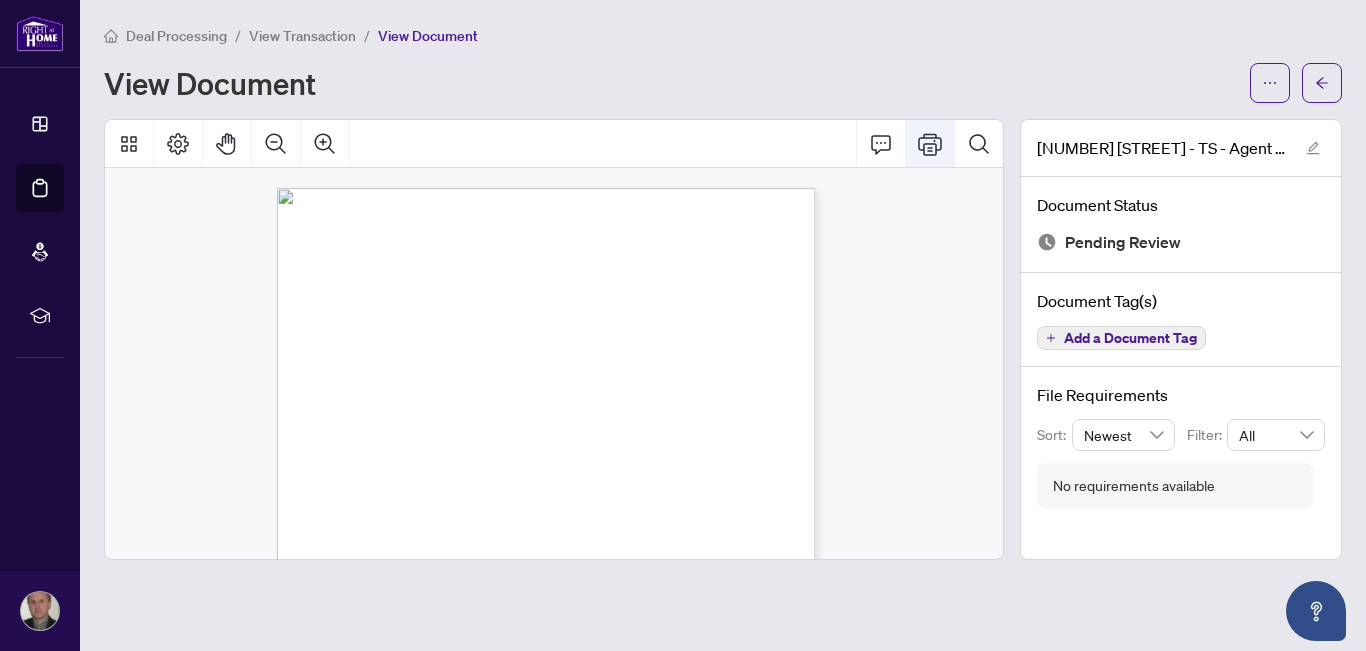 click 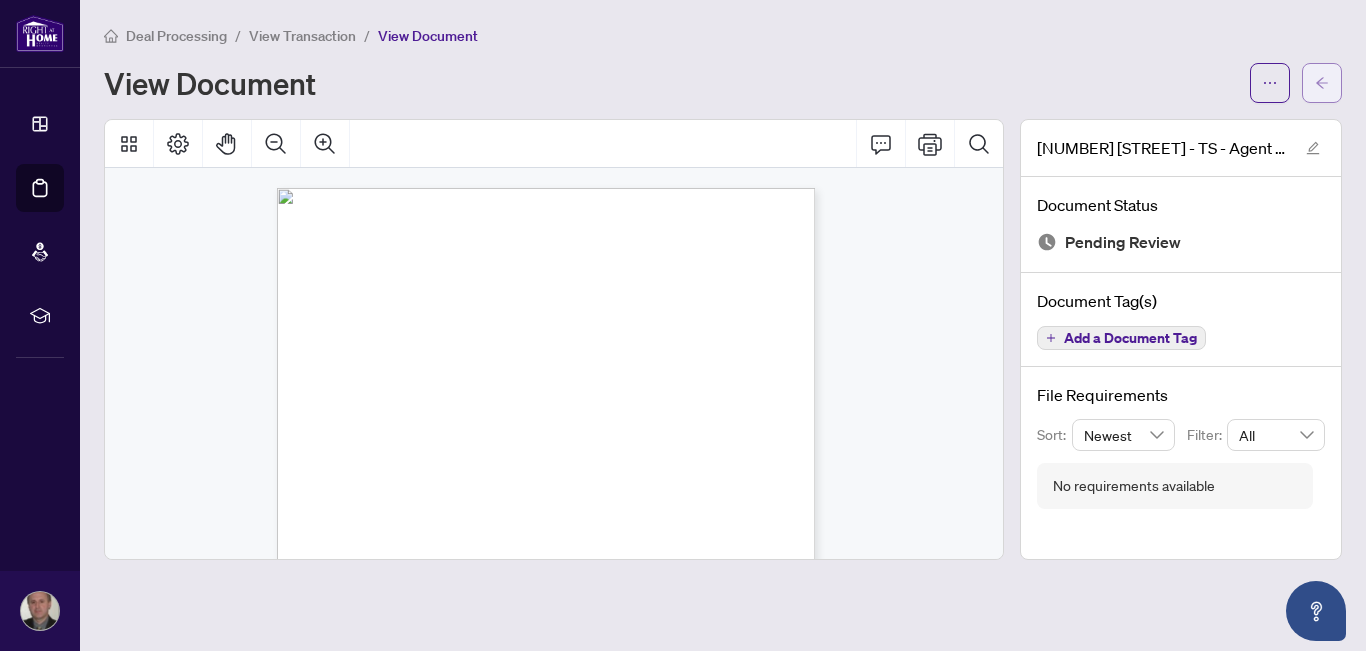 click 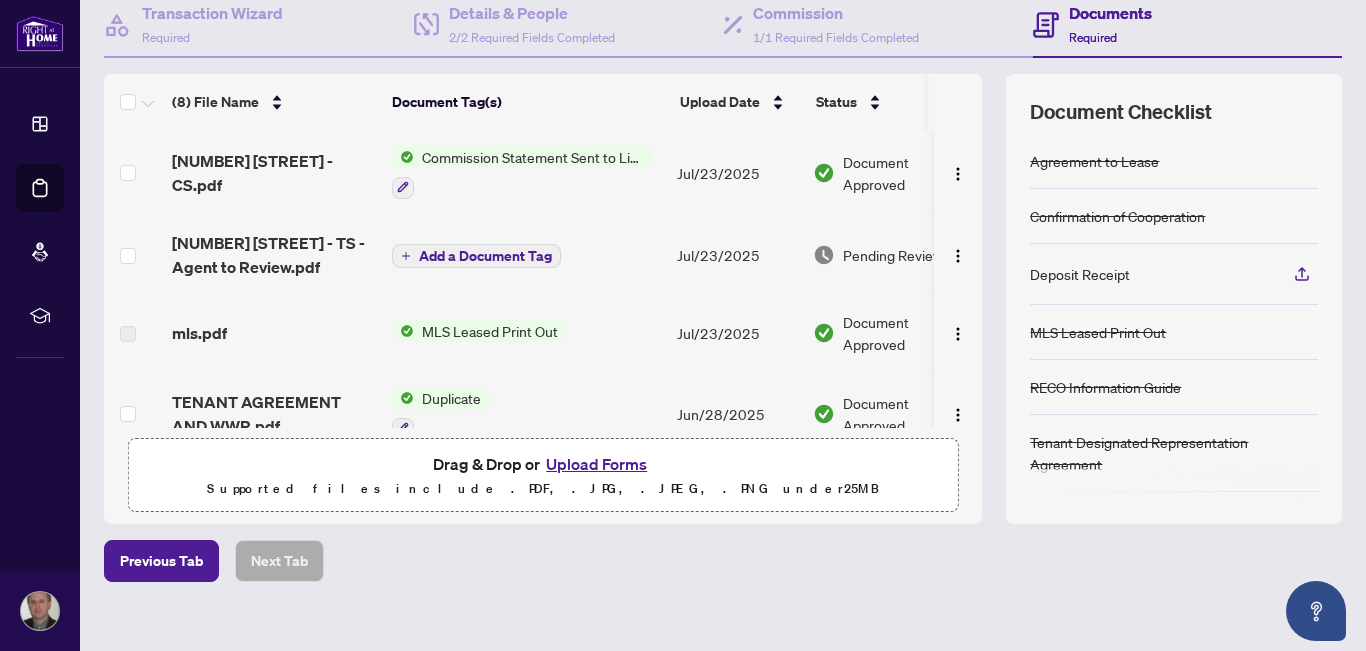 scroll, scrollTop: 224, scrollLeft: 0, axis: vertical 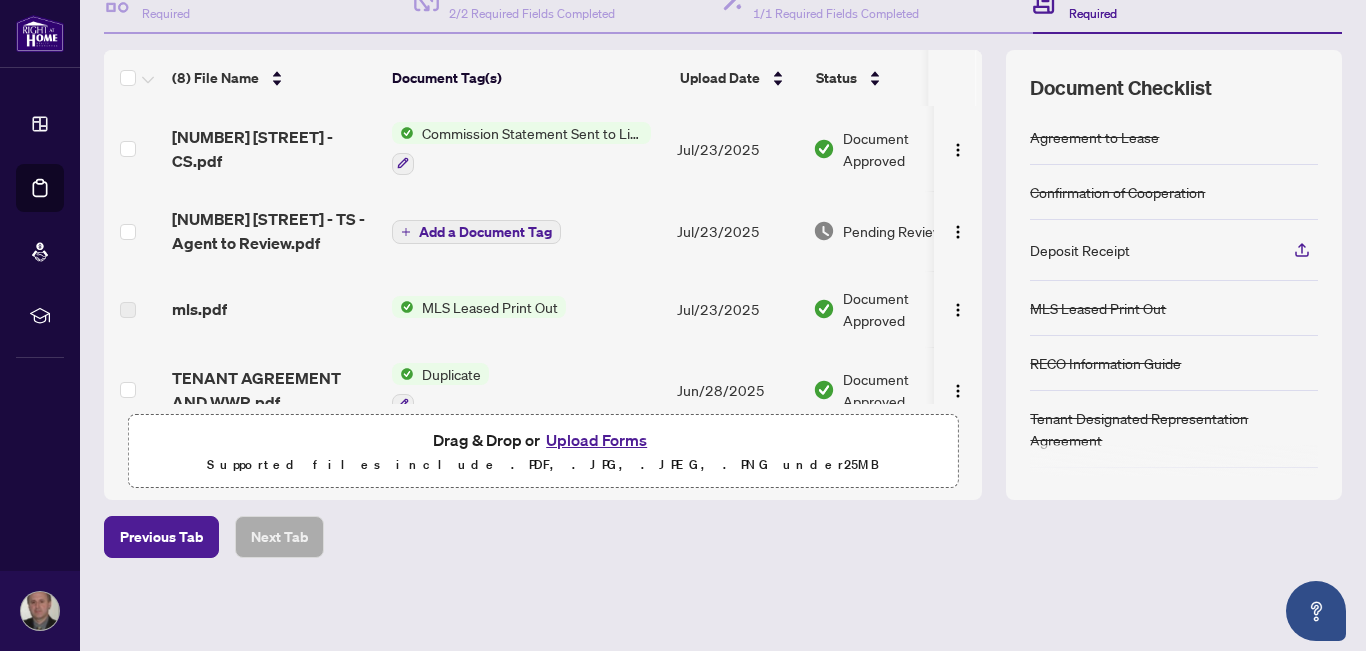 click on "Upload Forms" at bounding box center (596, 440) 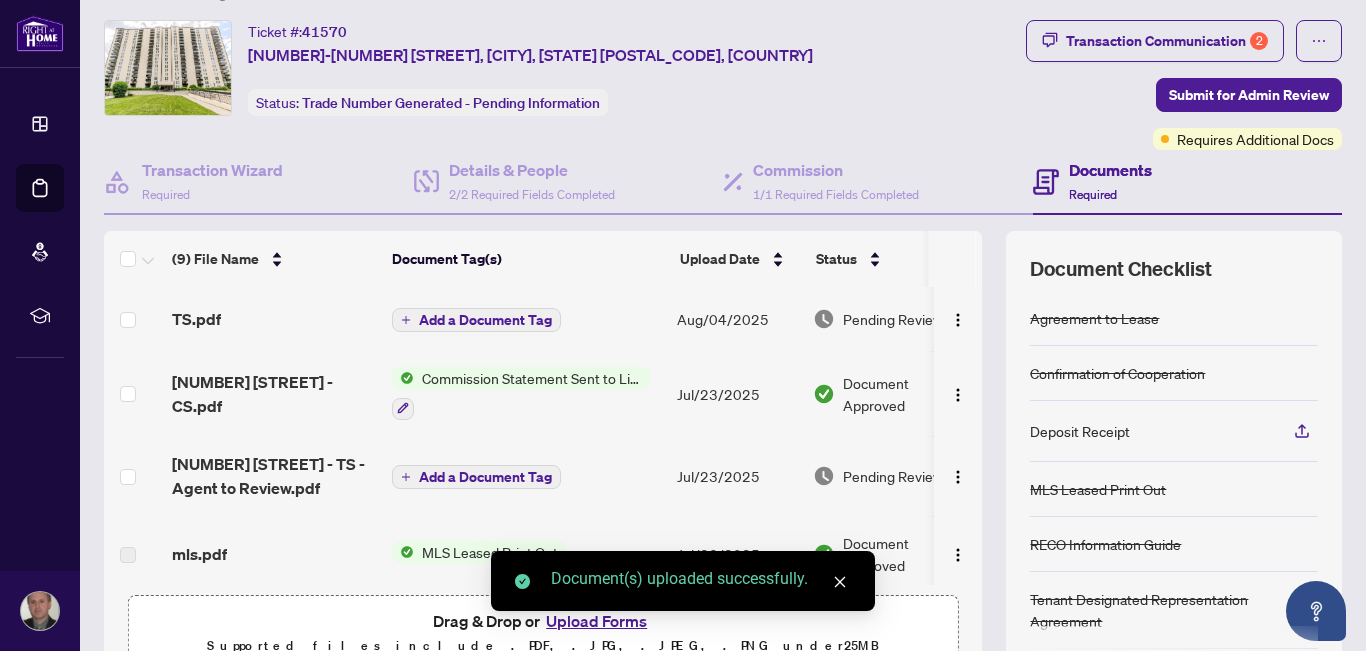 scroll, scrollTop: 0, scrollLeft: 0, axis: both 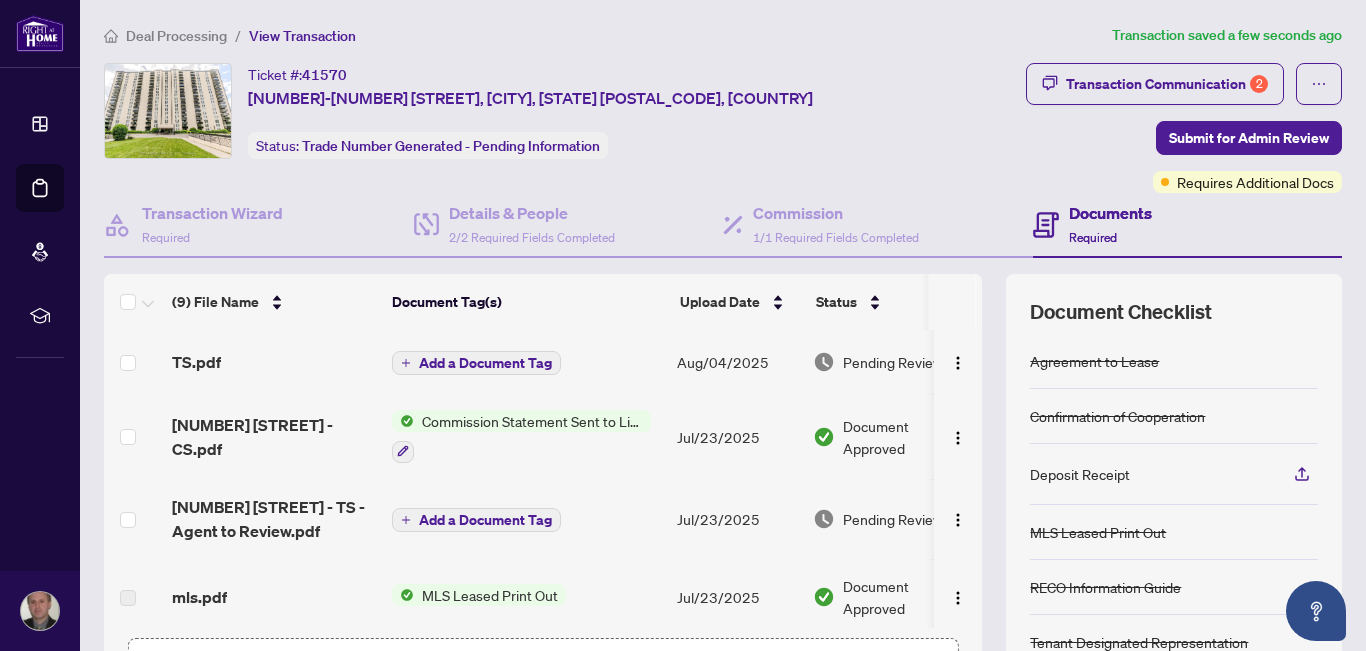 click on "TS.pdf" at bounding box center [274, 362] 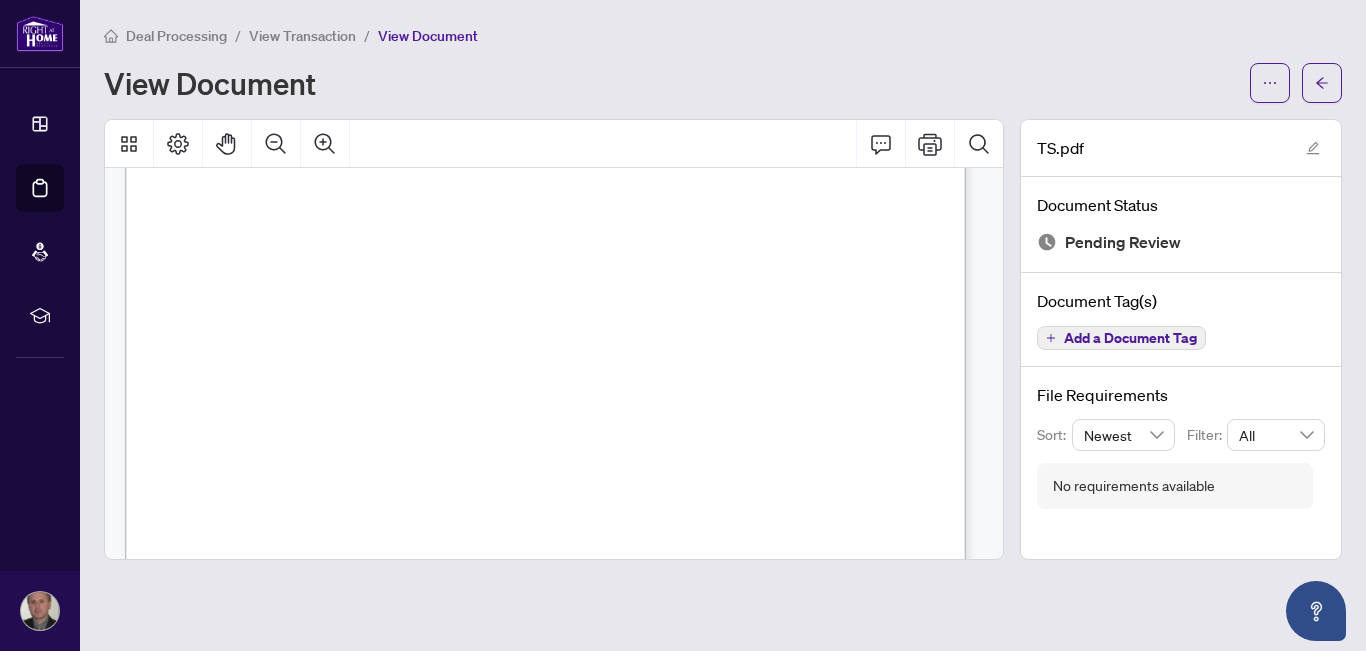 scroll, scrollTop: 0, scrollLeft: 0, axis: both 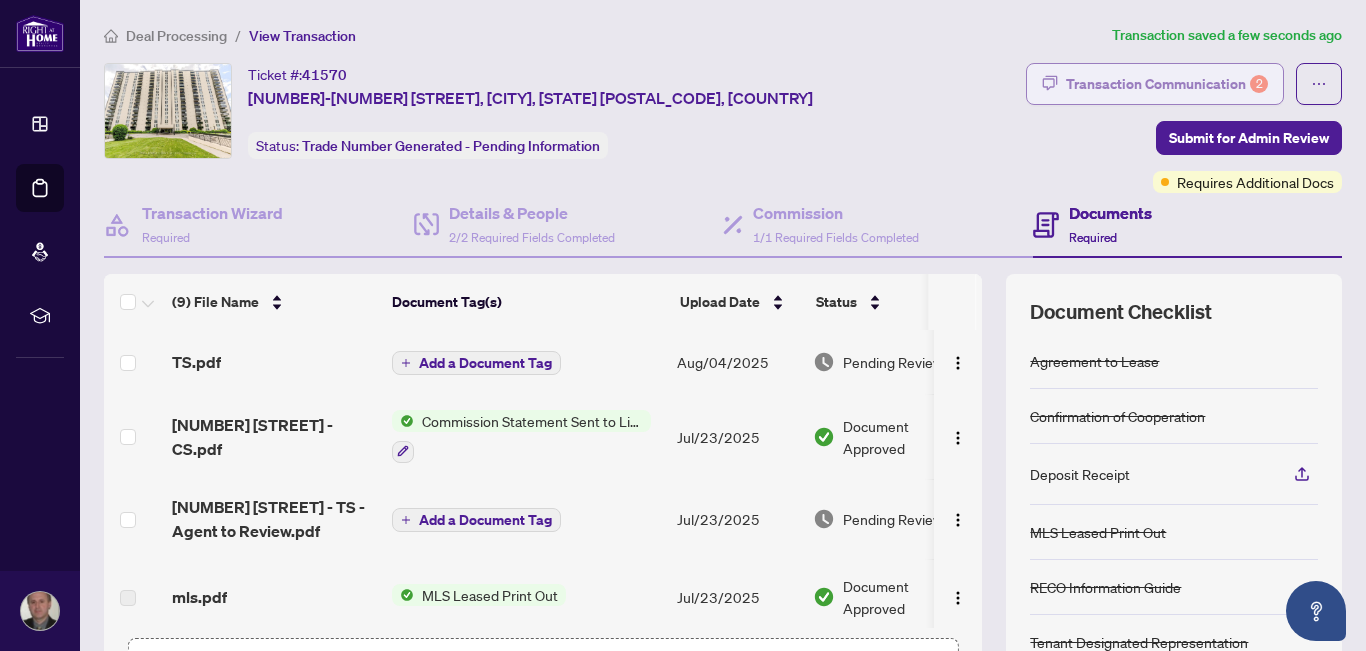 click on "Transaction Communication 2" at bounding box center [1167, 84] 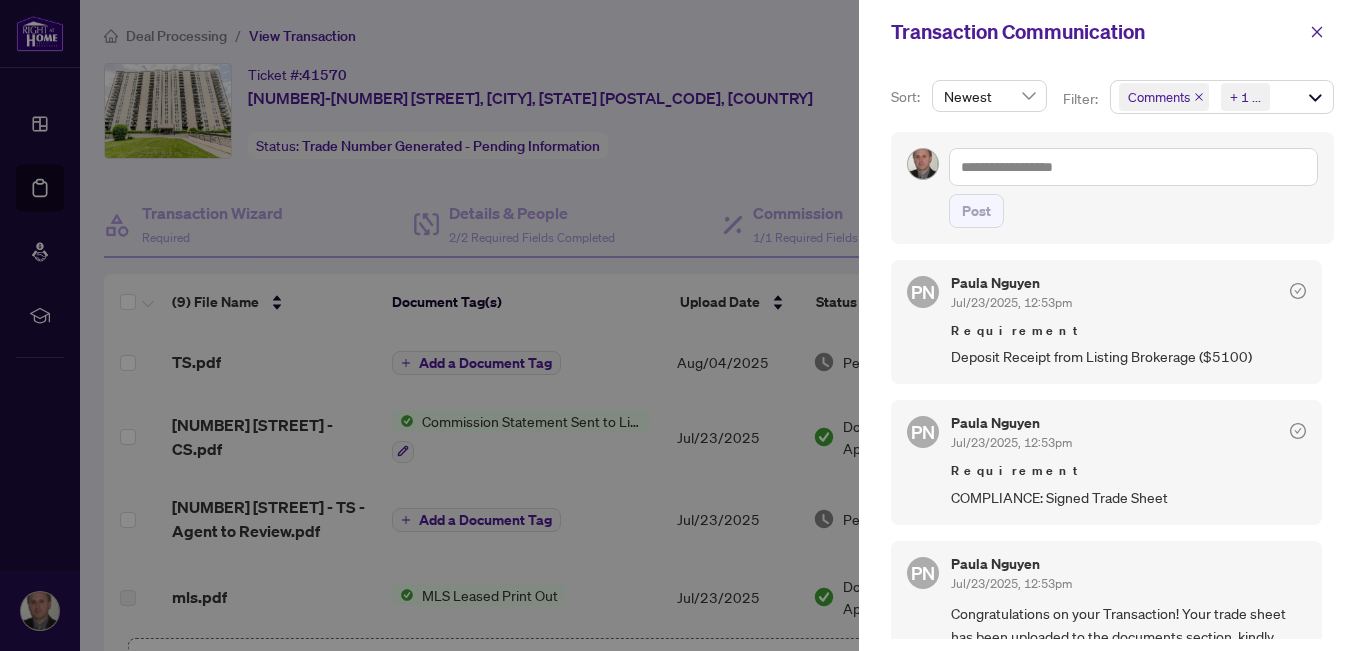 scroll, scrollTop: 0, scrollLeft: 0, axis: both 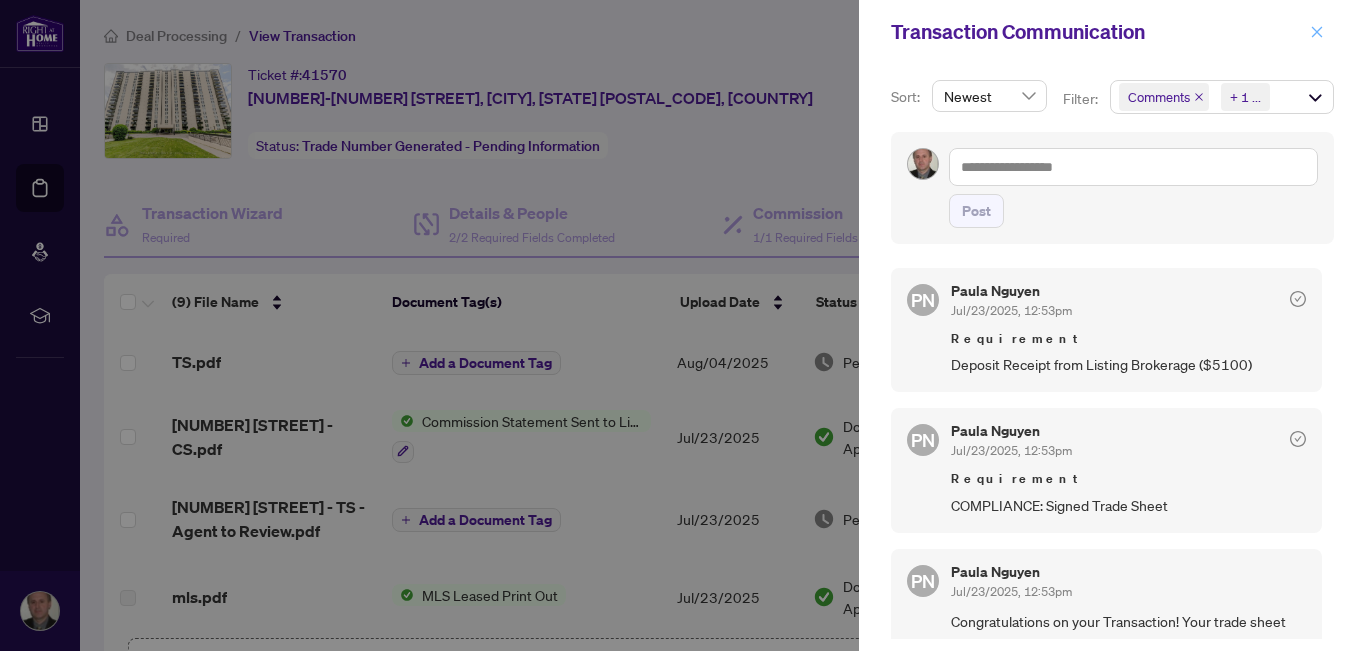 click 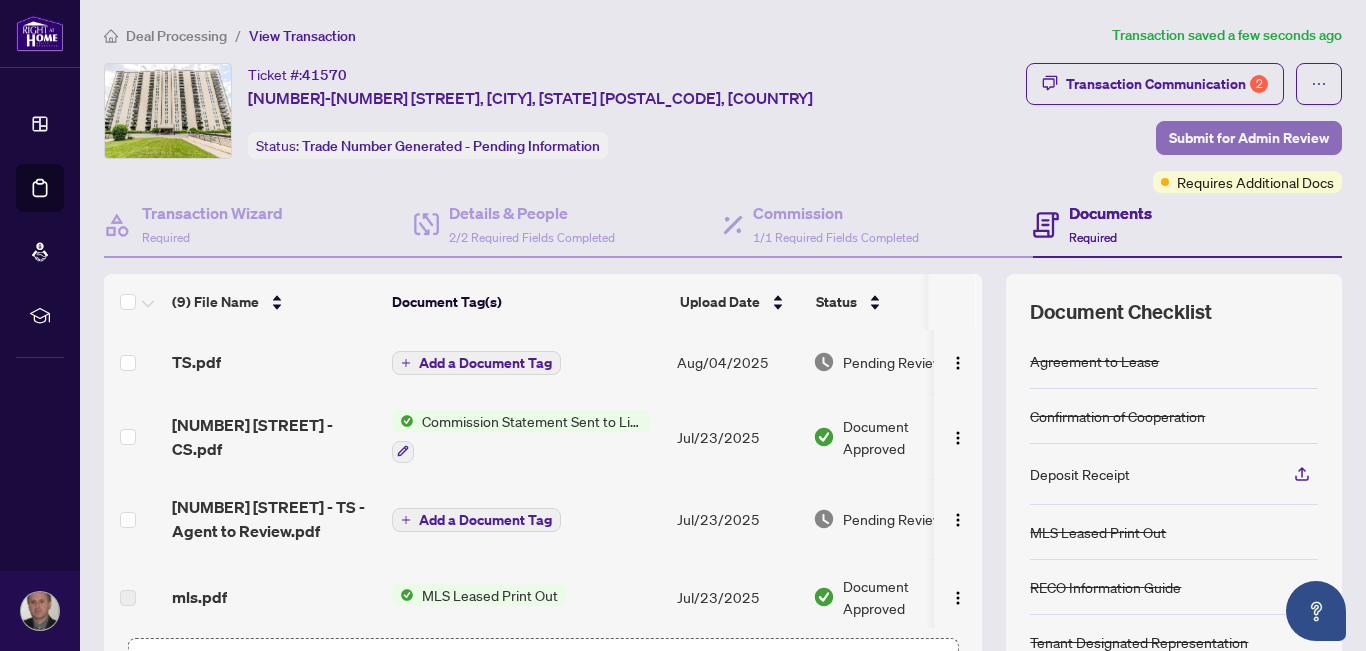 click on "Submit for Admin Review" at bounding box center [1249, 138] 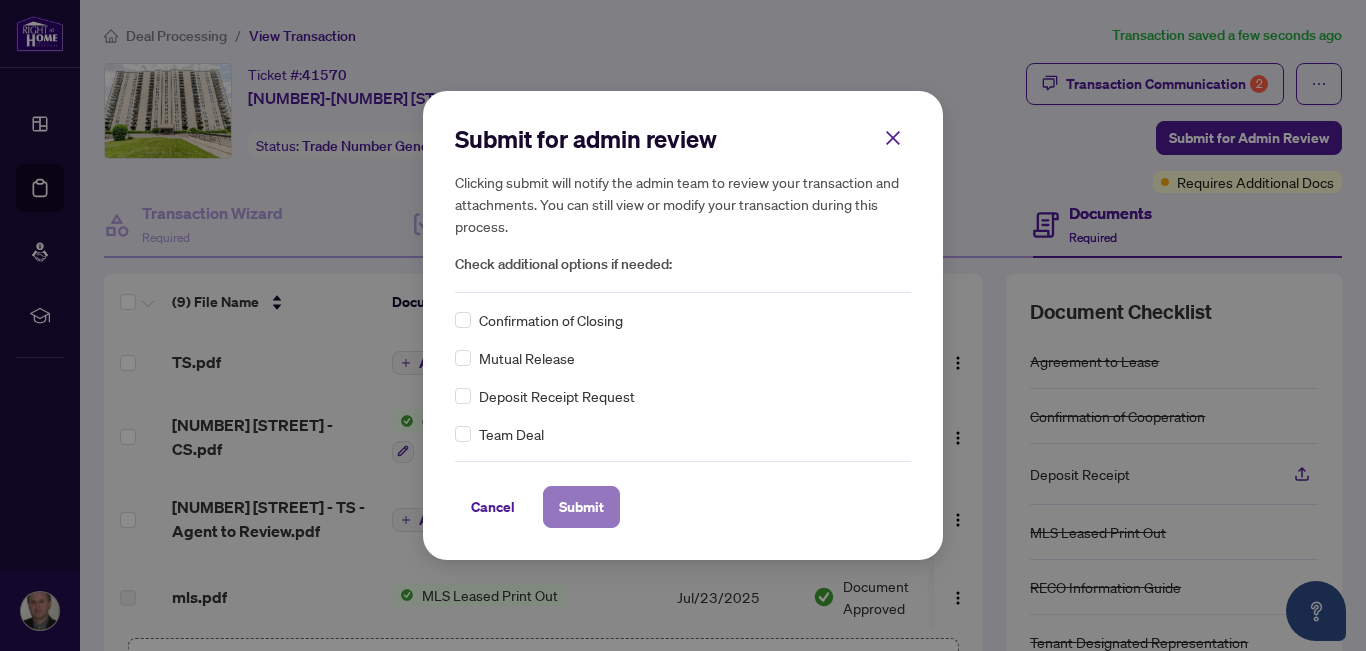 click on "Submit" at bounding box center [581, 507] 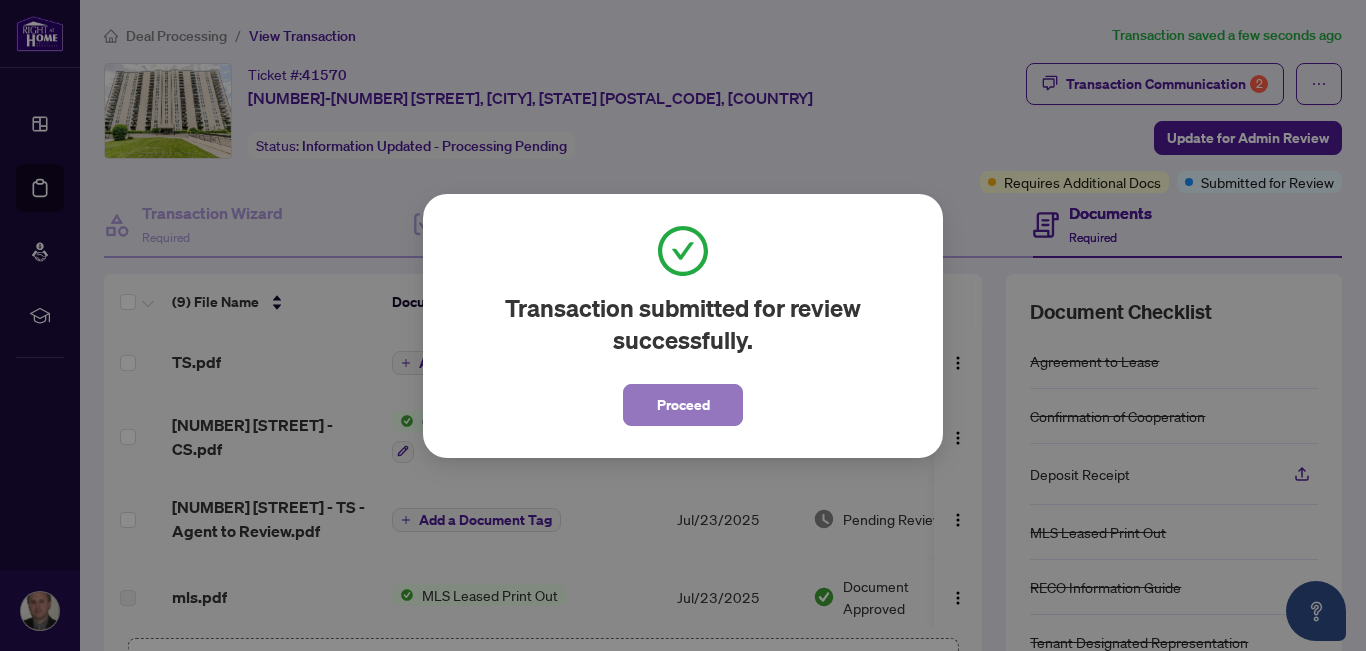 click on "Proceed" at bounding box center (683, 405) 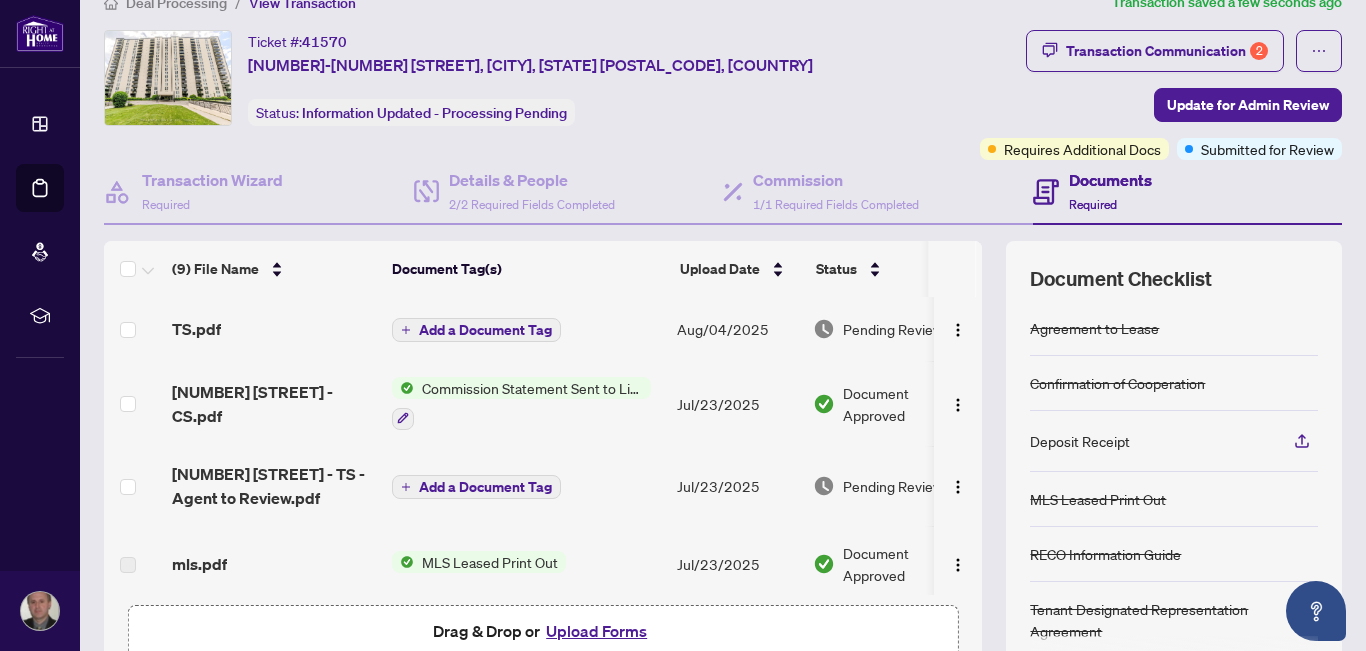 scroll, scrollTop: 0, scrollLeft: 0, axis: both 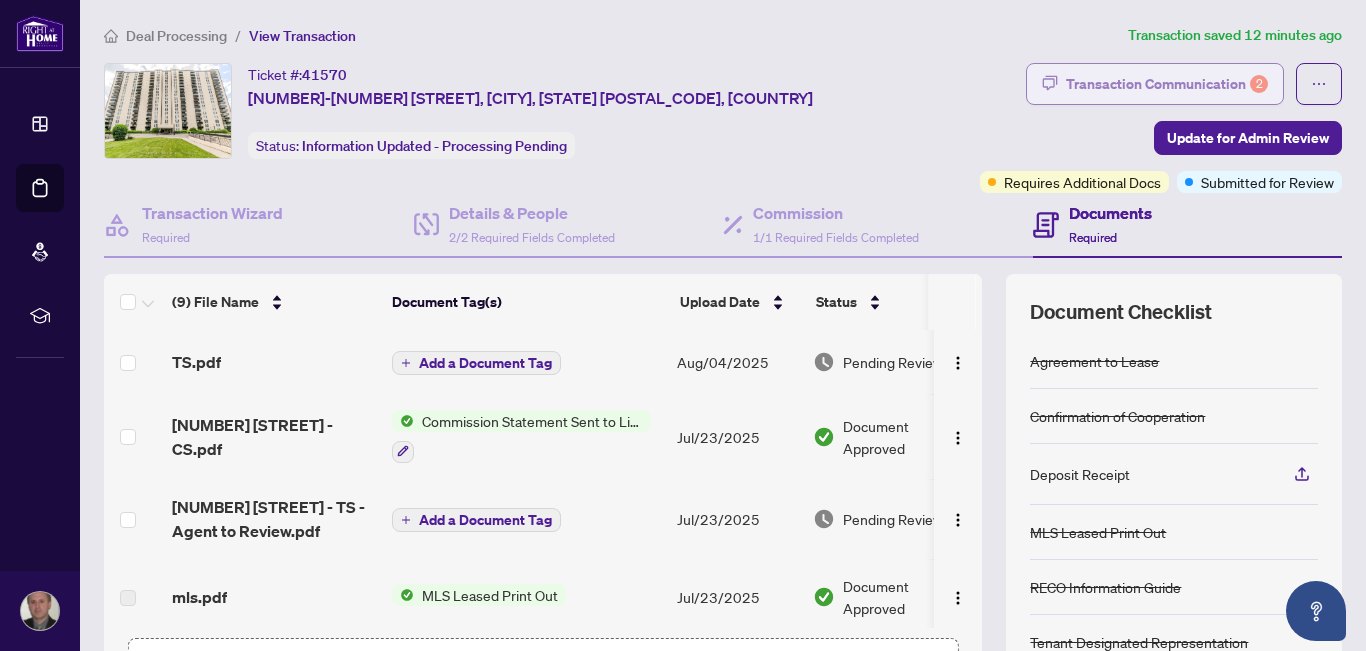 click on "Transaction Communication 2" at bounding box center (1167, 84) 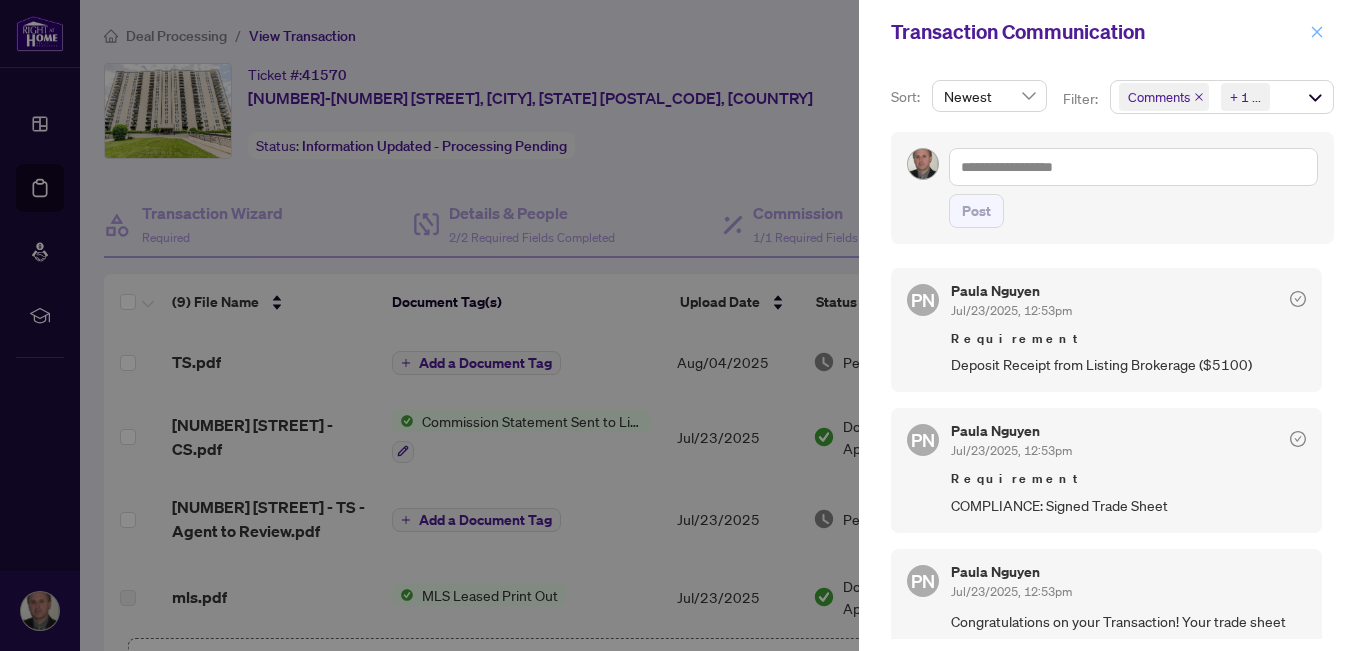 click 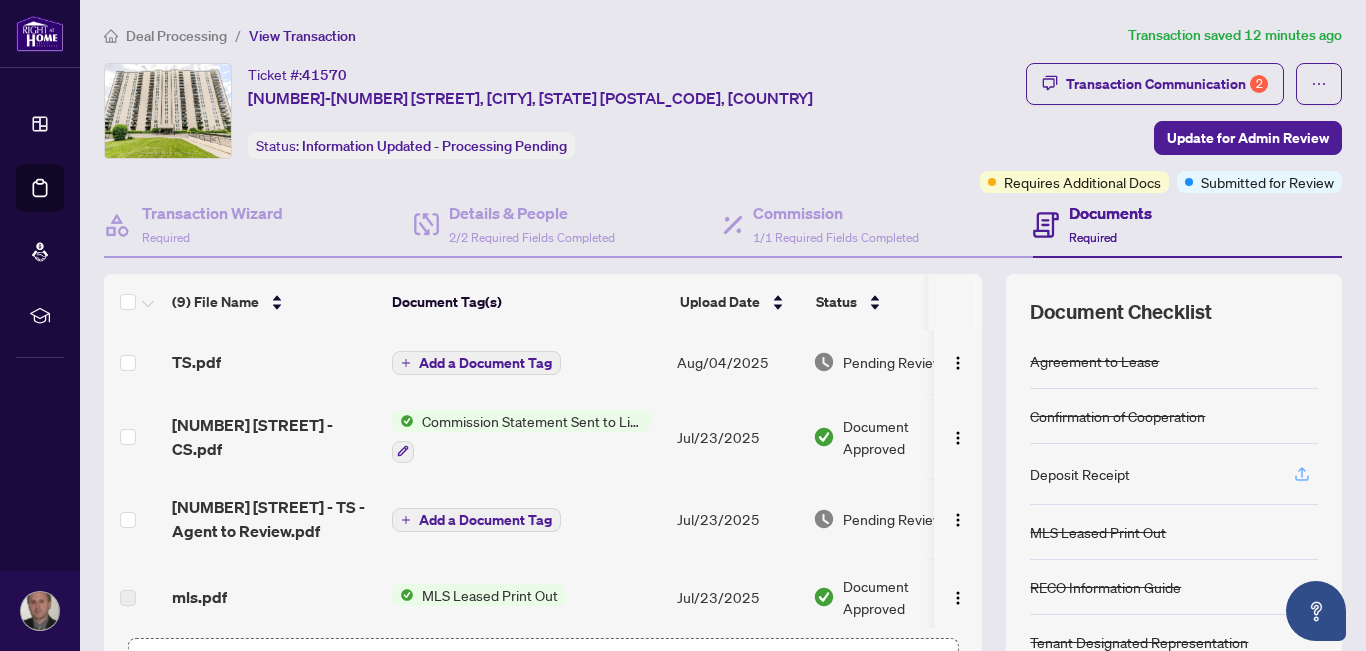 click 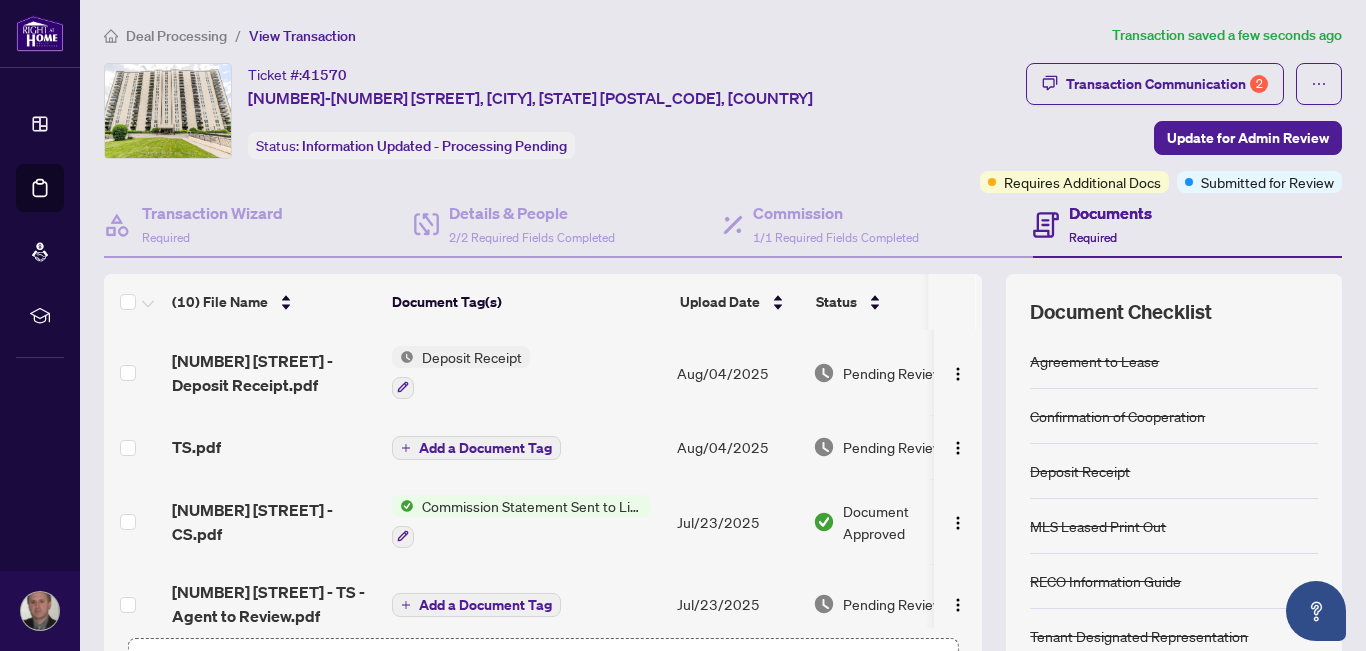 click on "Deposit Receipt" at bounding box center (472, 357) 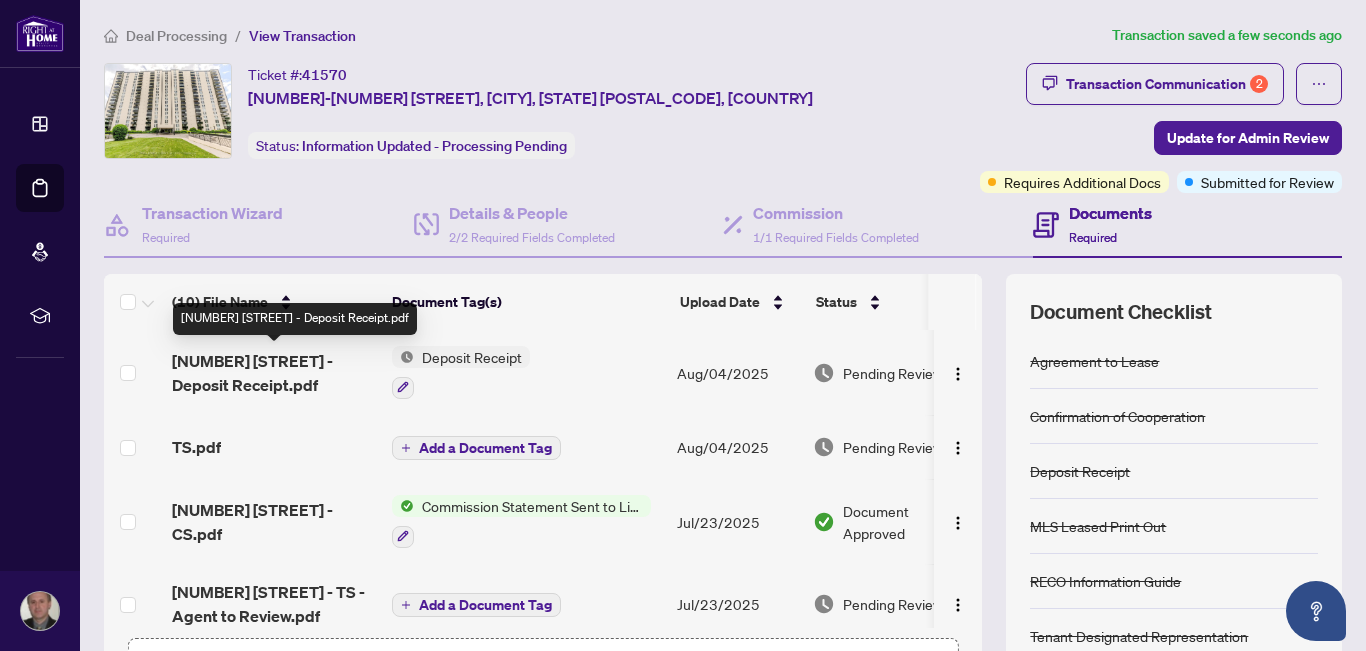 click on "[NUMBER] [STREET] - Deposit Receipt.pdf" at bounding box center (274, 373) 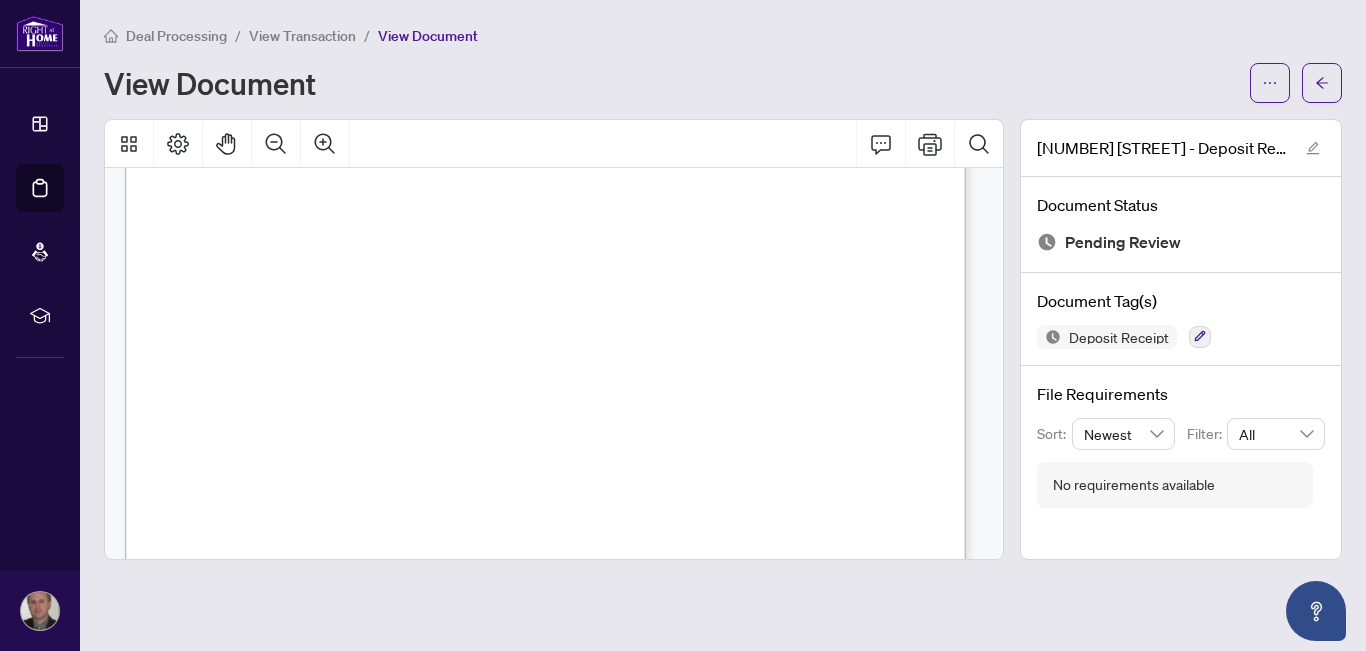 scroll, scrollTop: 117, scrollLeft: 0, axis: vertical 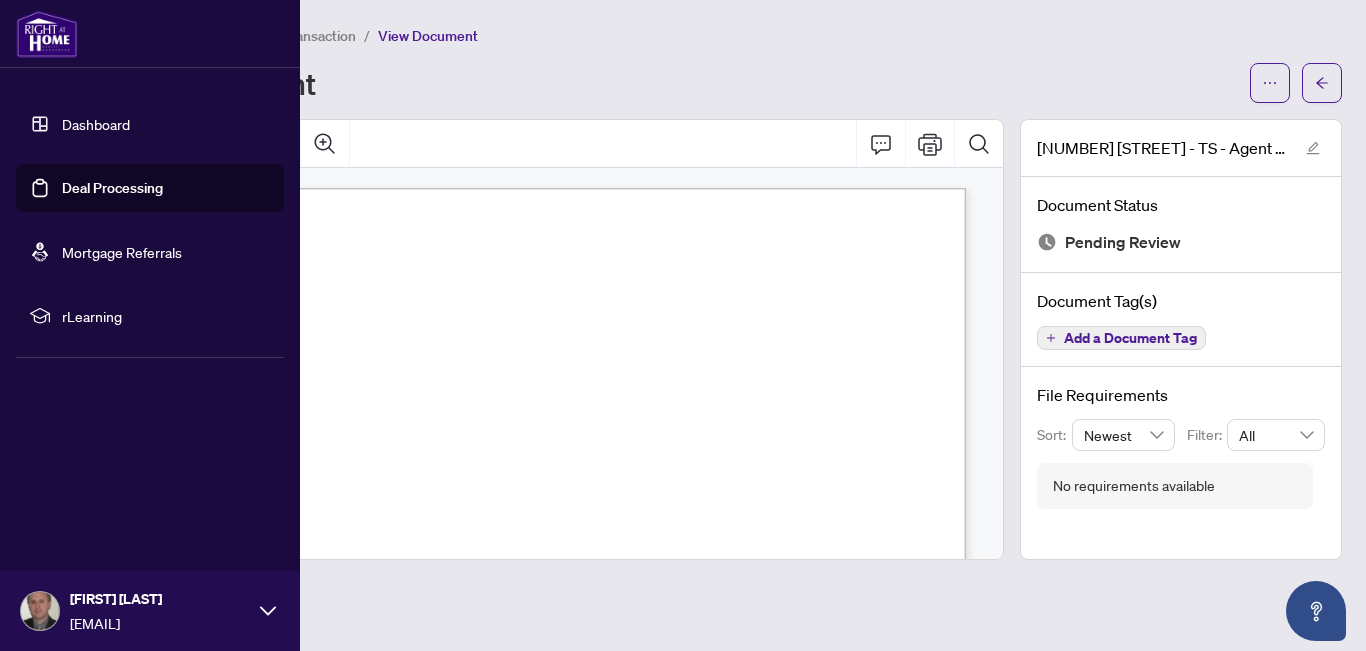 click on "Dashboard" at bounding box center [96, 124] 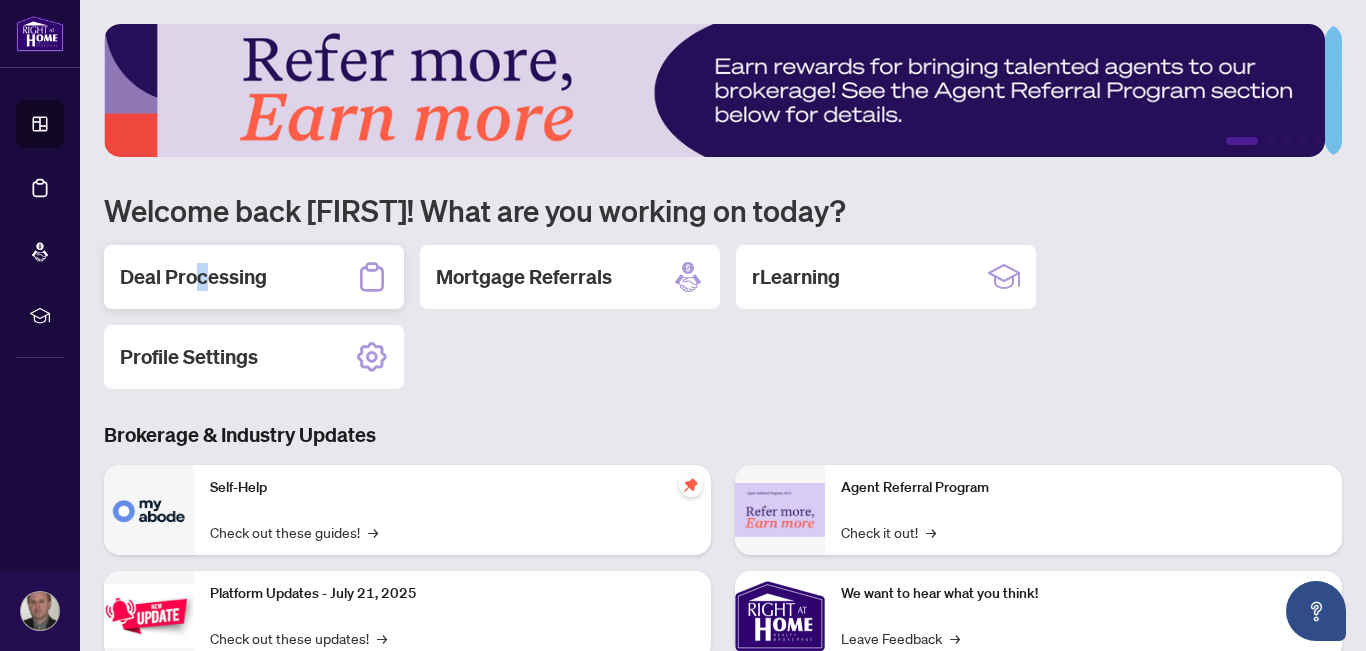 click on "Deal Processing" at bounding box center [193, 277] 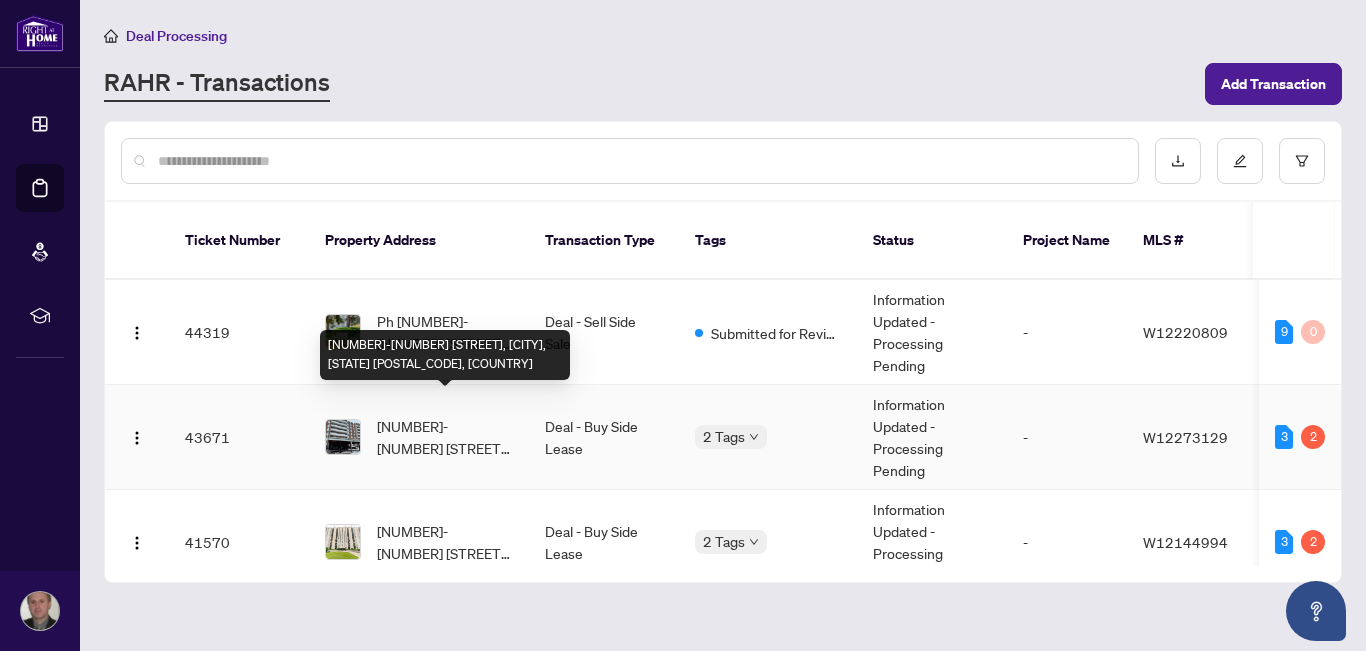 click on "[NUMBER]-[NUMBER] [STREET], [CITY], [STATE] [POSTAL_CODE], [COUNTRY]" at bounding box center [445, 437] 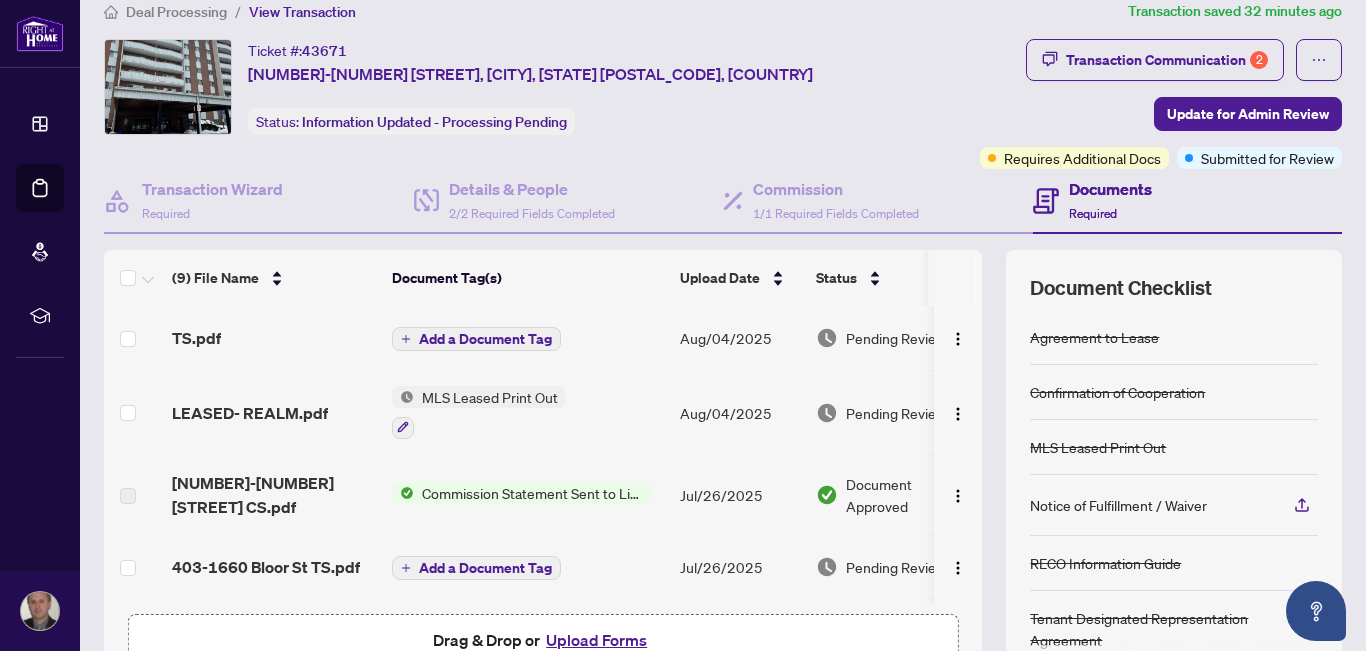 scroll, scrollTop: 0, scrollLeft: 0, axis: both 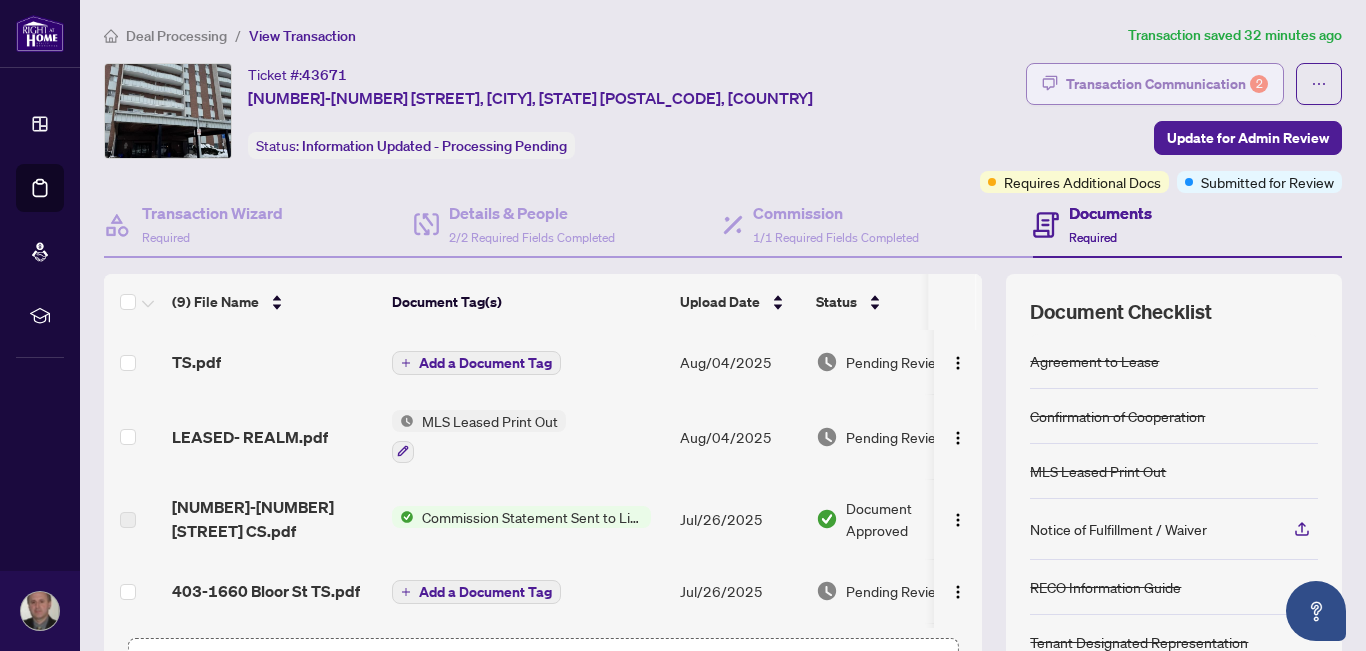 click on "Transaction Communication 2" at bounding box center (1167, 84) 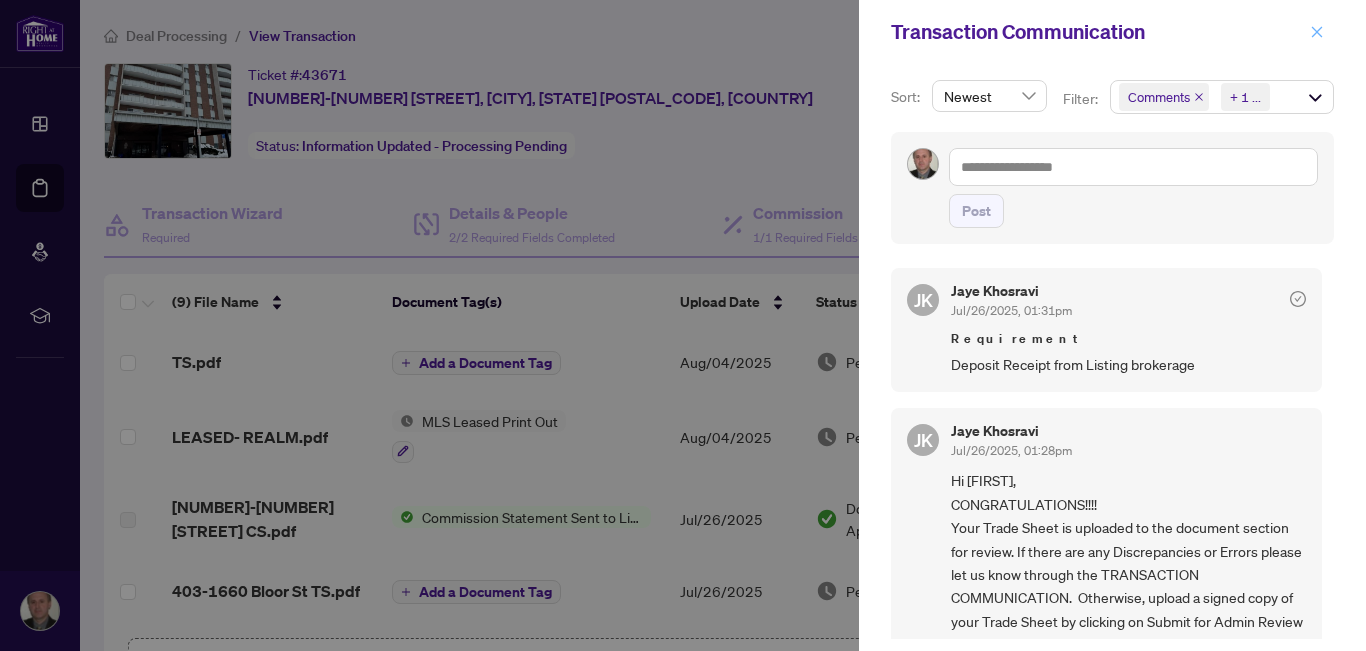click 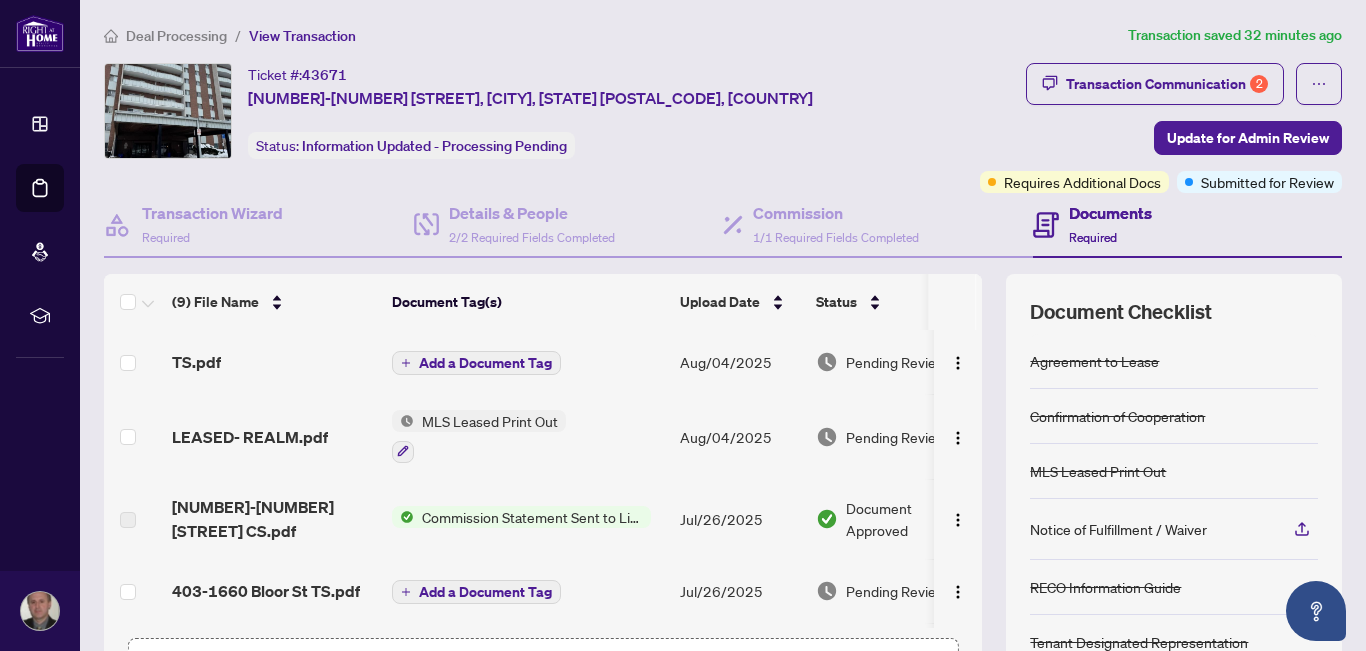 click on "Documents" at bounding box center (1110, 213) 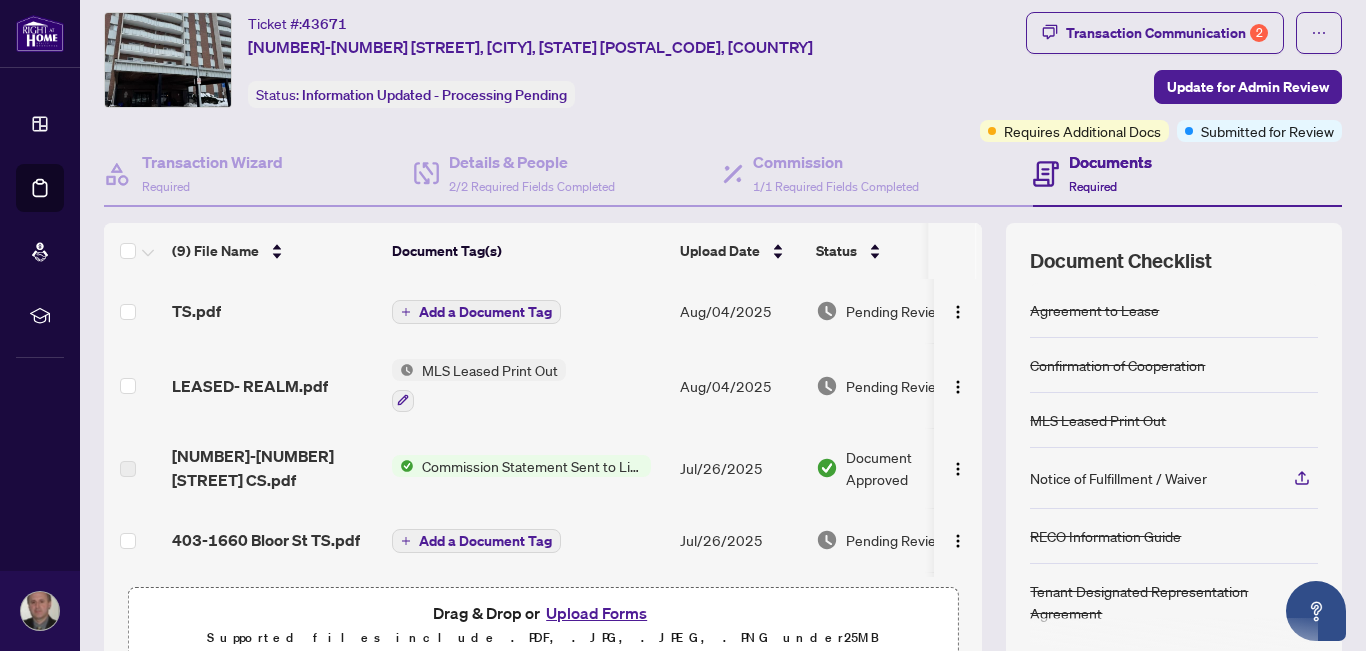 scroll, scrollTop: 0, scrollLeft: 0, axis: both 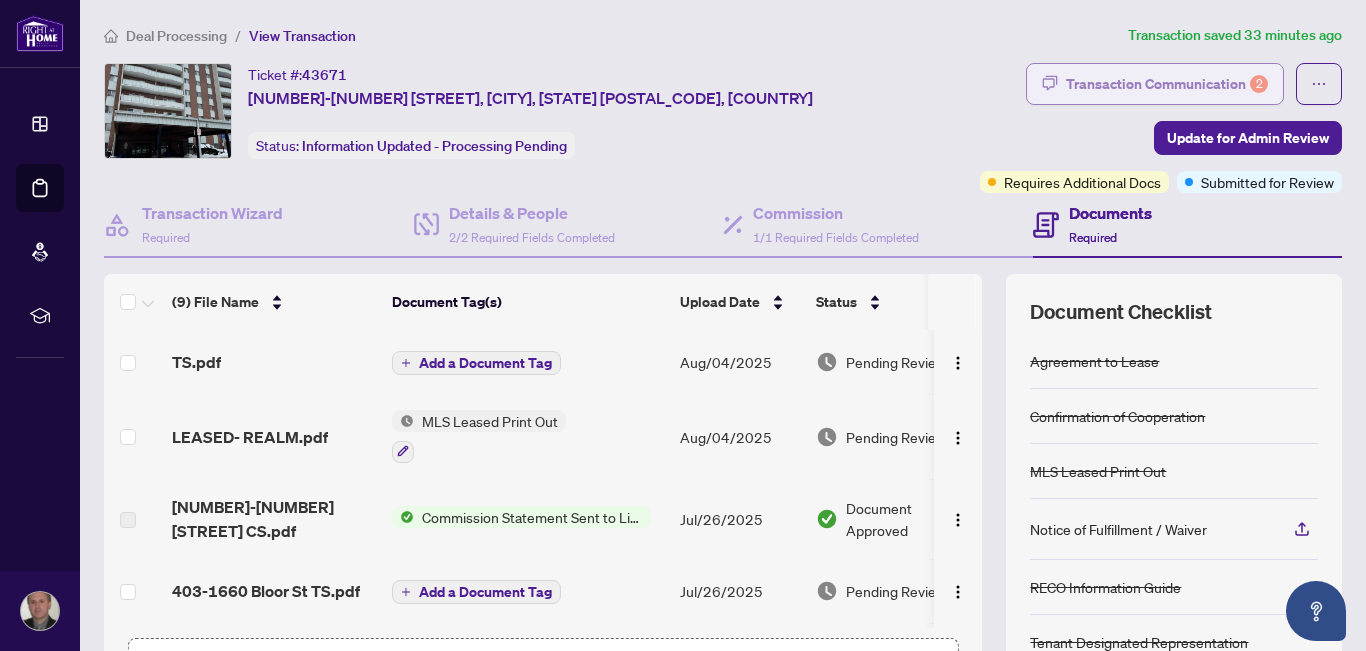click on "Transaction Communication 2" at bounding box center [1167, 84] 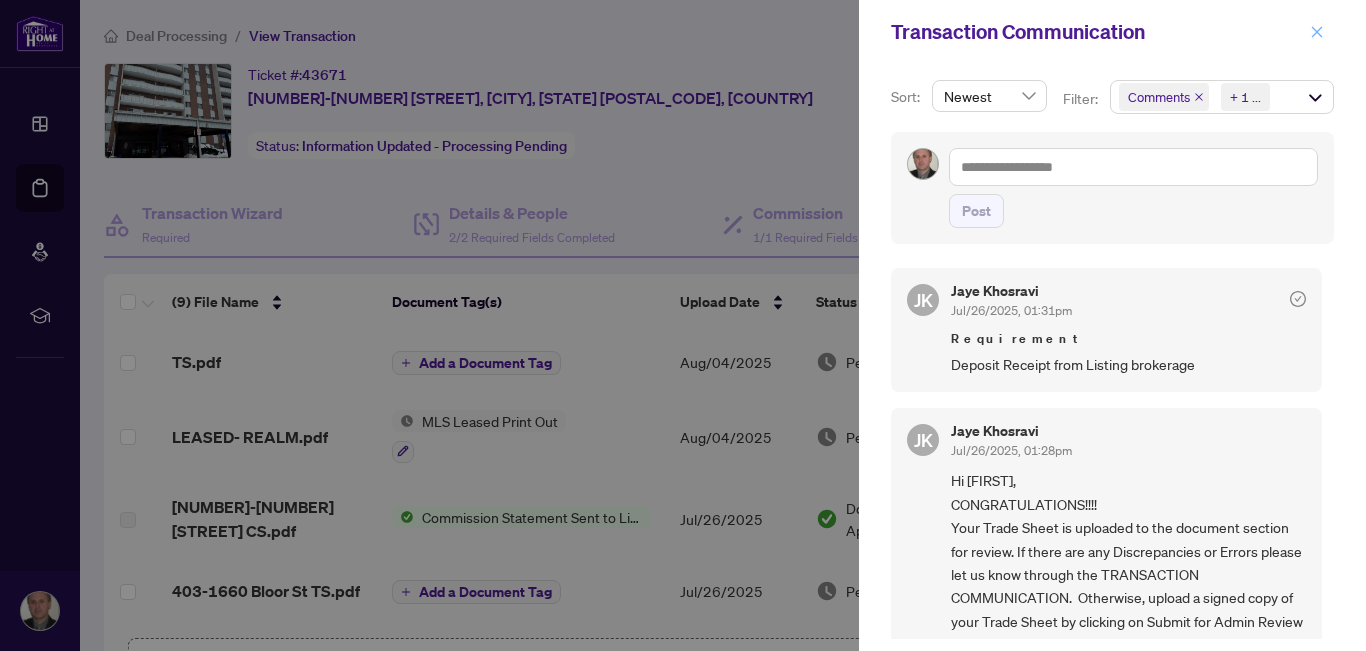 click 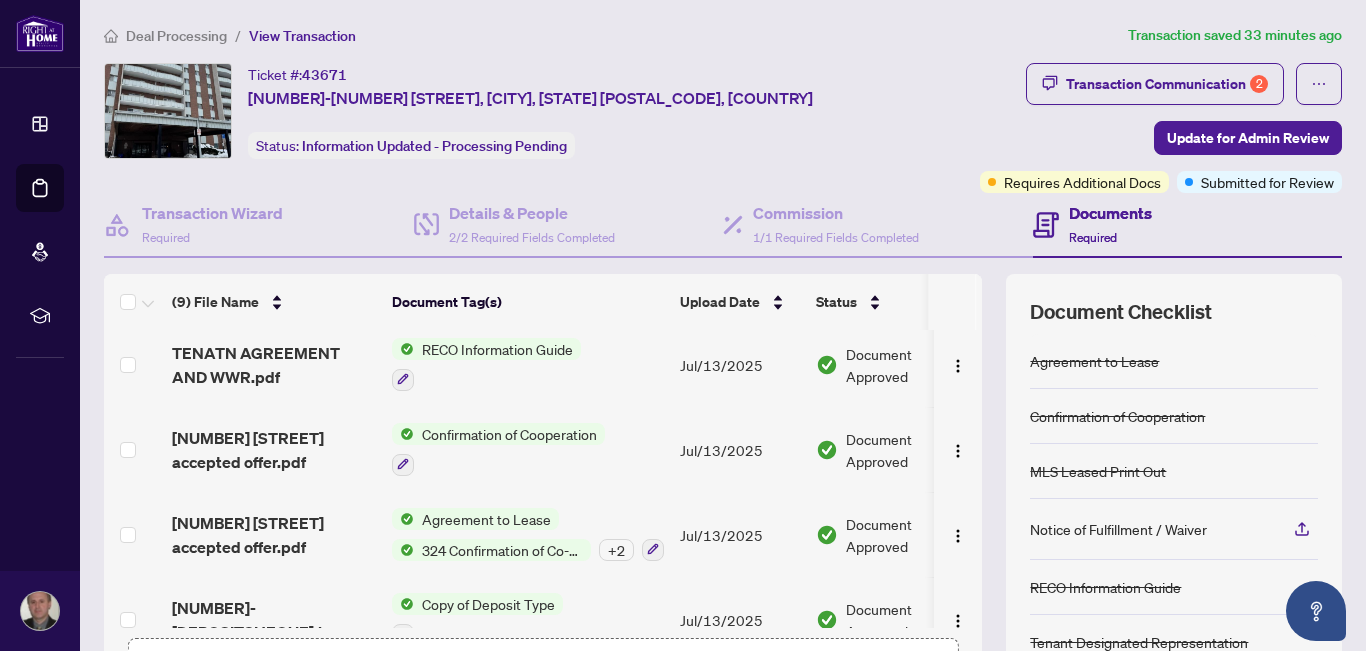 scroll, scrollTop: 420, scrollLeft: 0, axis: vertical 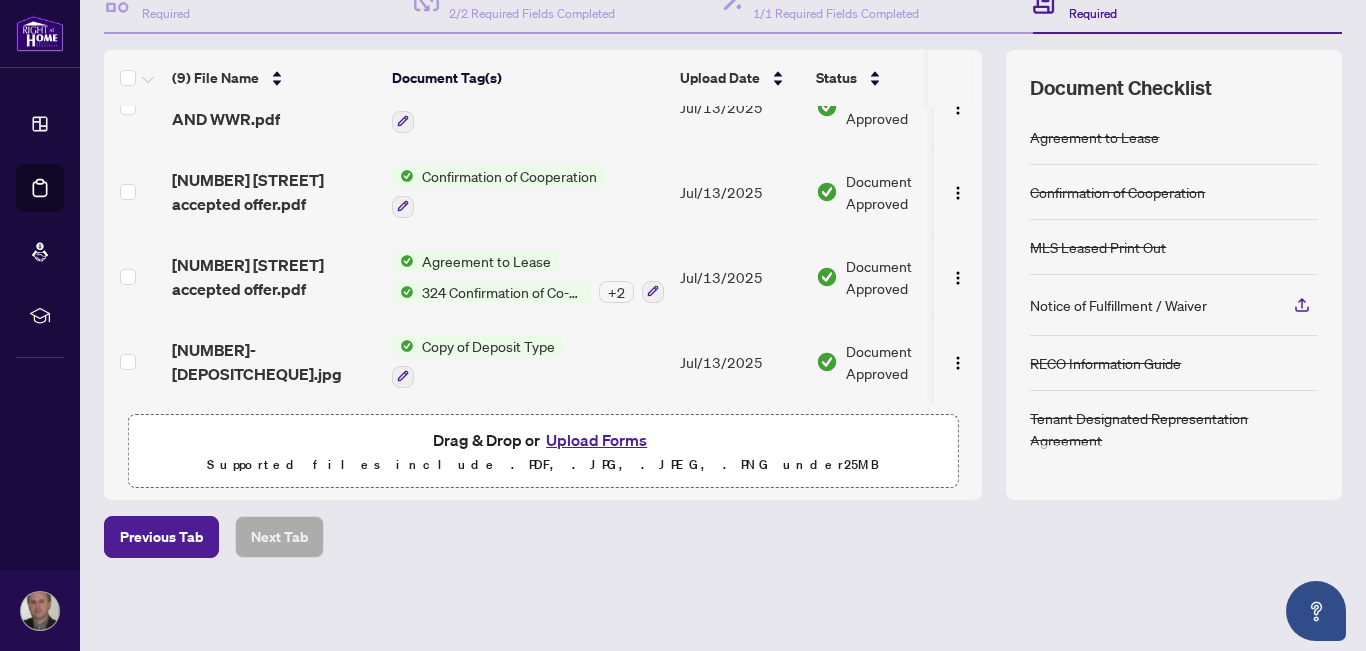 click on "Upload Forms" at bounding box center [596, 440] 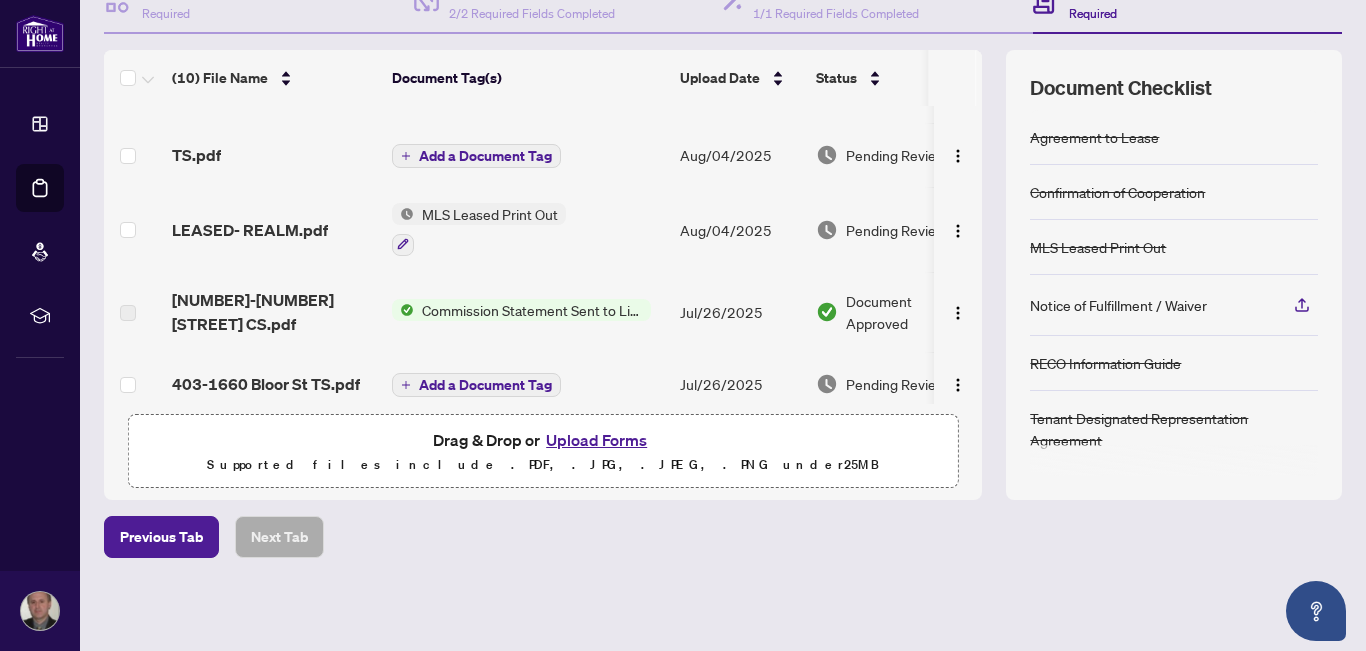 scroll, scrollTop: 0, scrollLeft: 0, axis: both 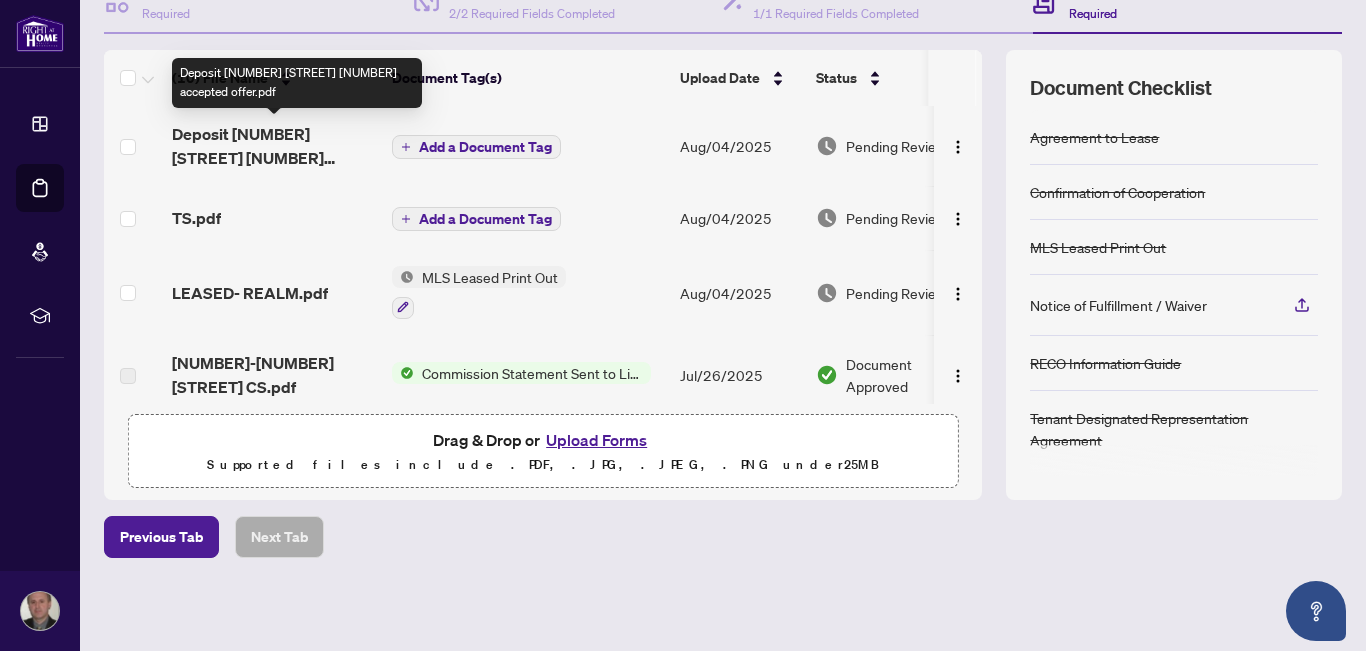 click on "Deposit [NUMBER] [STREET] [NUMBER] accepted offer.pdf" at bounding box center (274, 146) 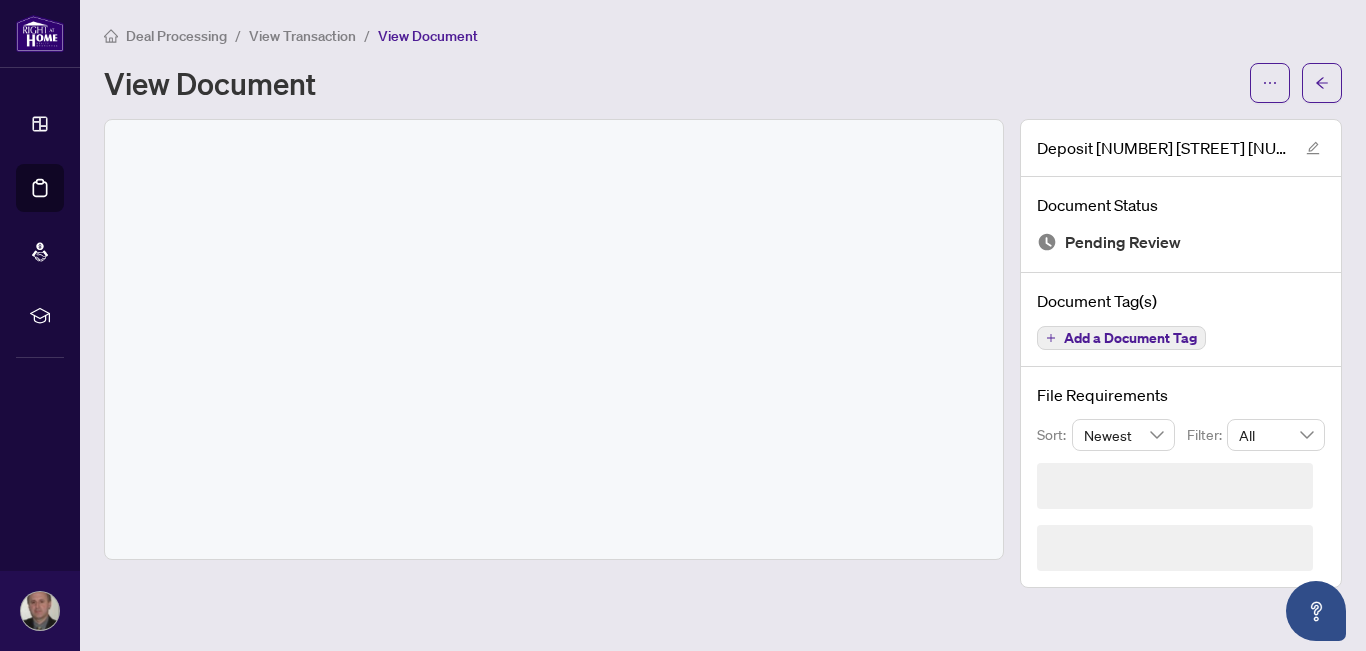 scroll, scrollTop: 0, scrollLeft: 0, axis: both 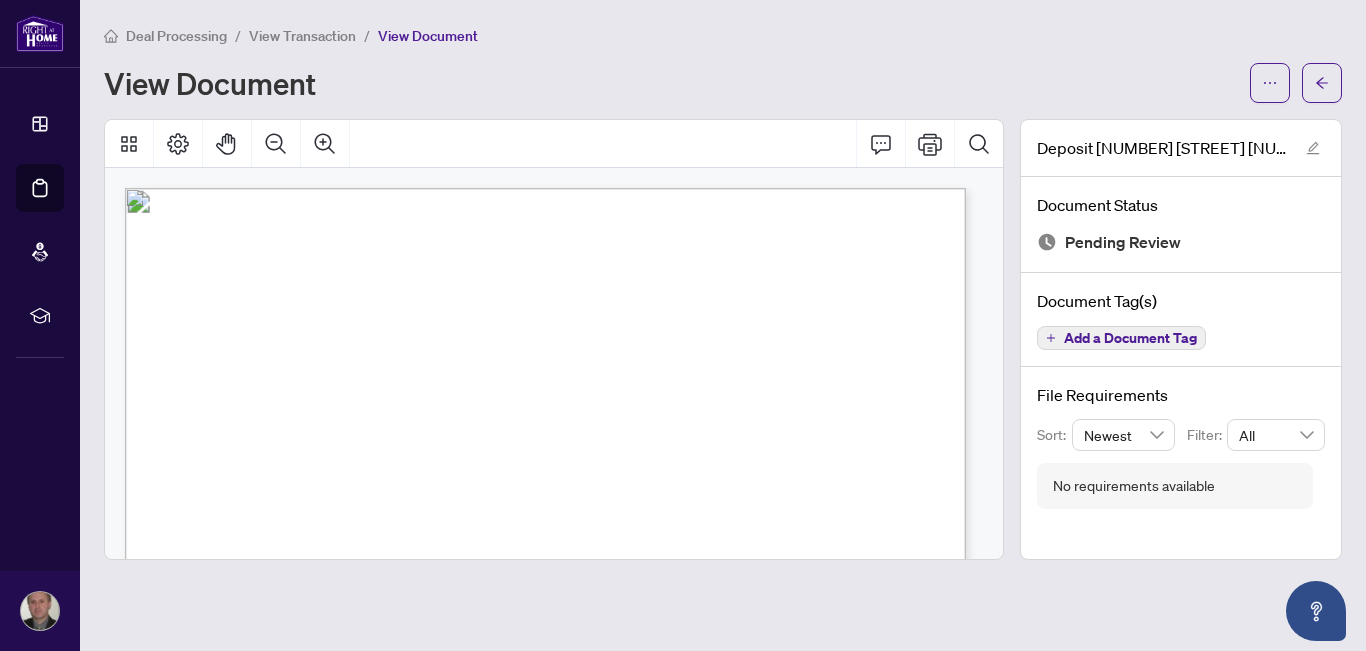drag, startPoint x: 1325, startPoint y: 87, endPoint x: 42, endPoint y: 441, distance: 1330.9414 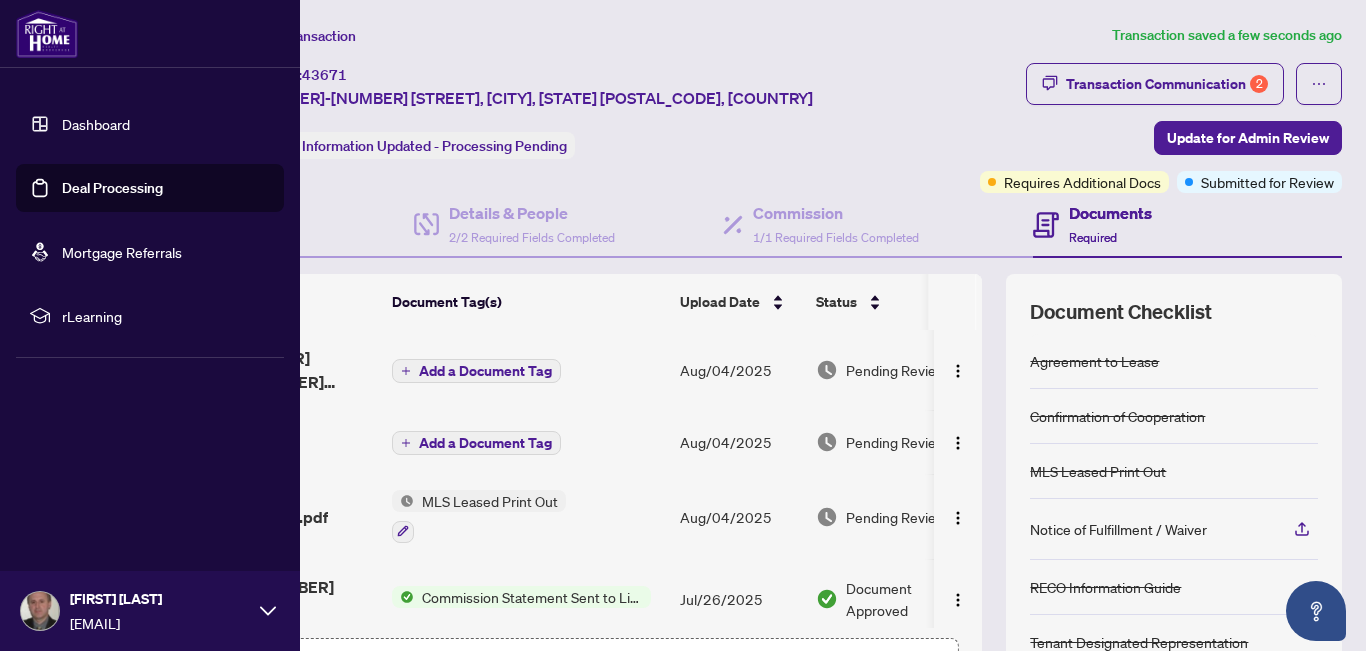 click on "Dashboard" at bounding box center [96, 124] 